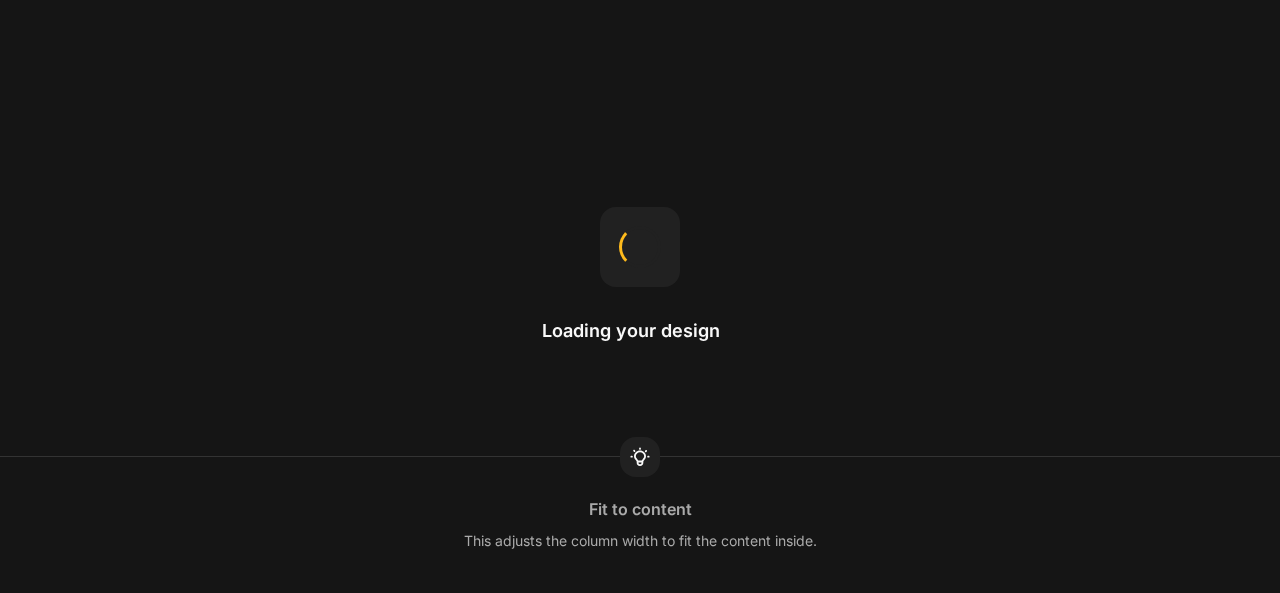 scroll, scrollTop: 0, scrollLeft: 0, axis: both 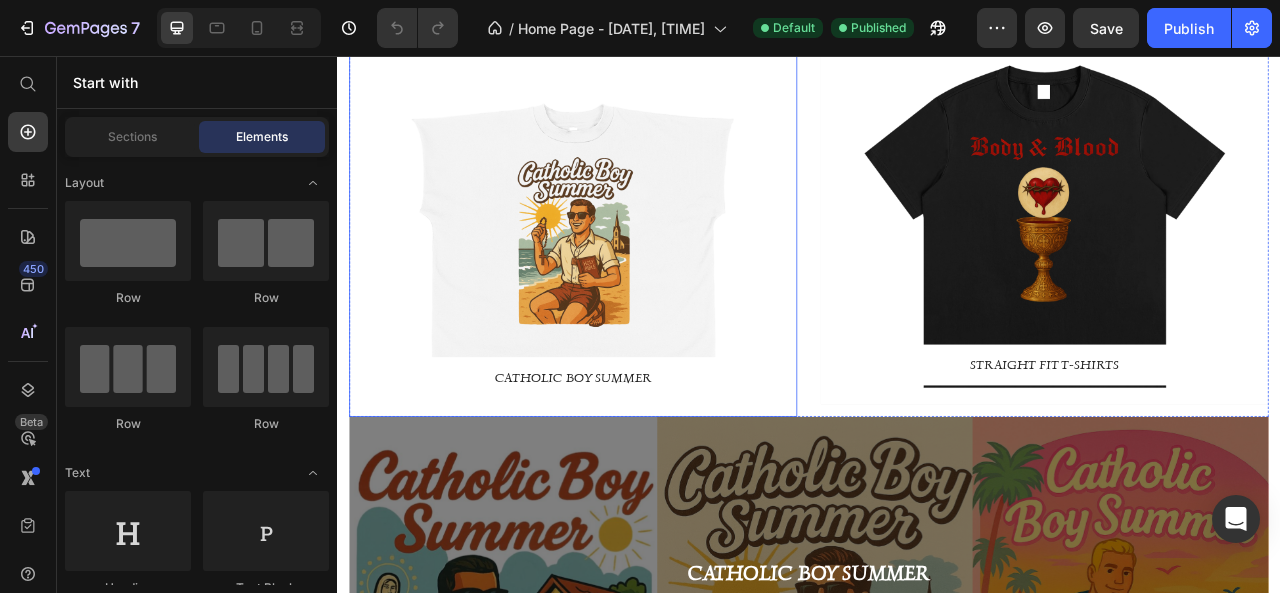 click at bounding box center (637, 283) 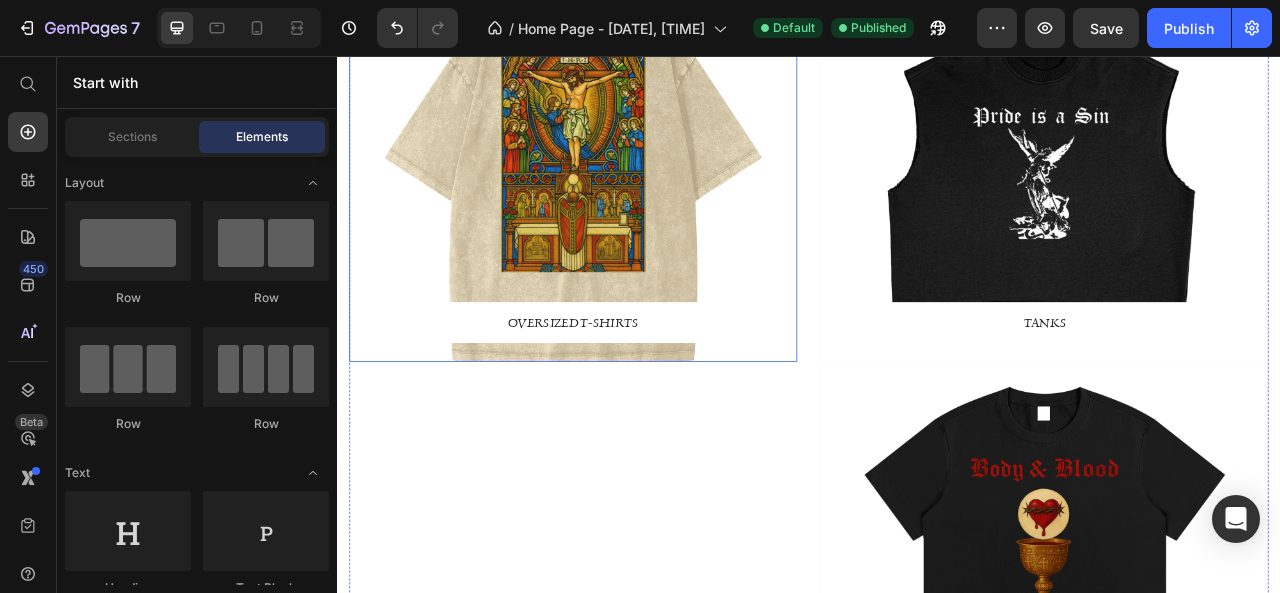 scroll, scrollTop: 1100, scrollLeft: 0, axis: vertical 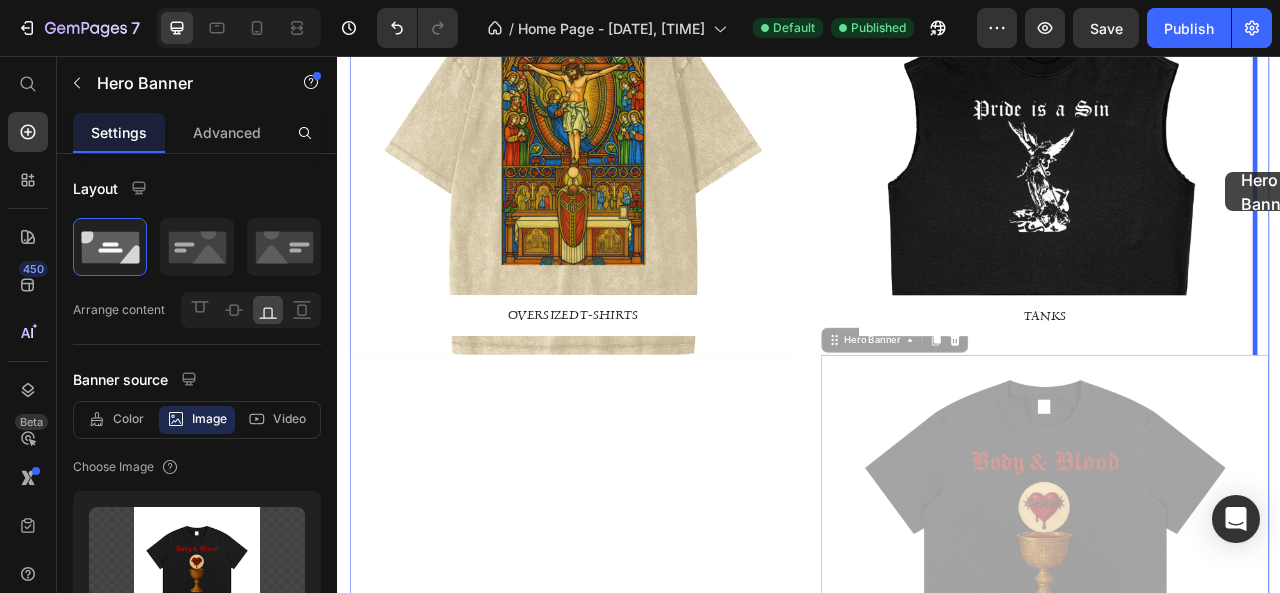 drag, startPoint x: 1166, startPoint y: 633, endPoint x: 1467, endPoint y: 204, distance: 524.063 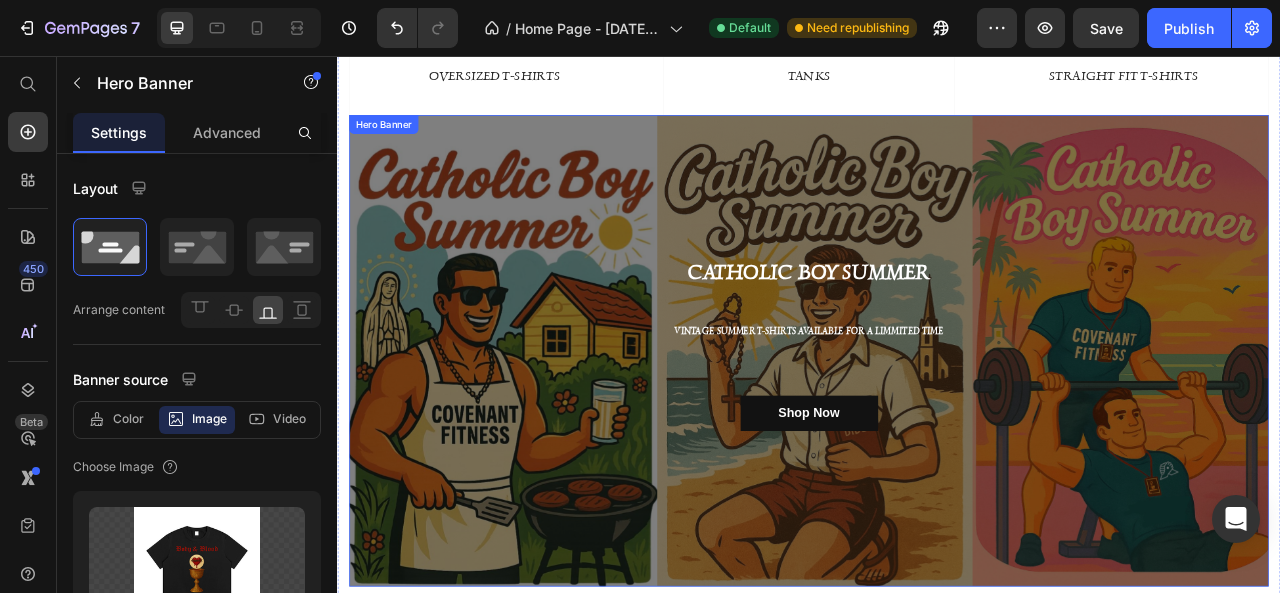 scroll, scrollTop: 1400, scrollLeft: 0, axis: vertical 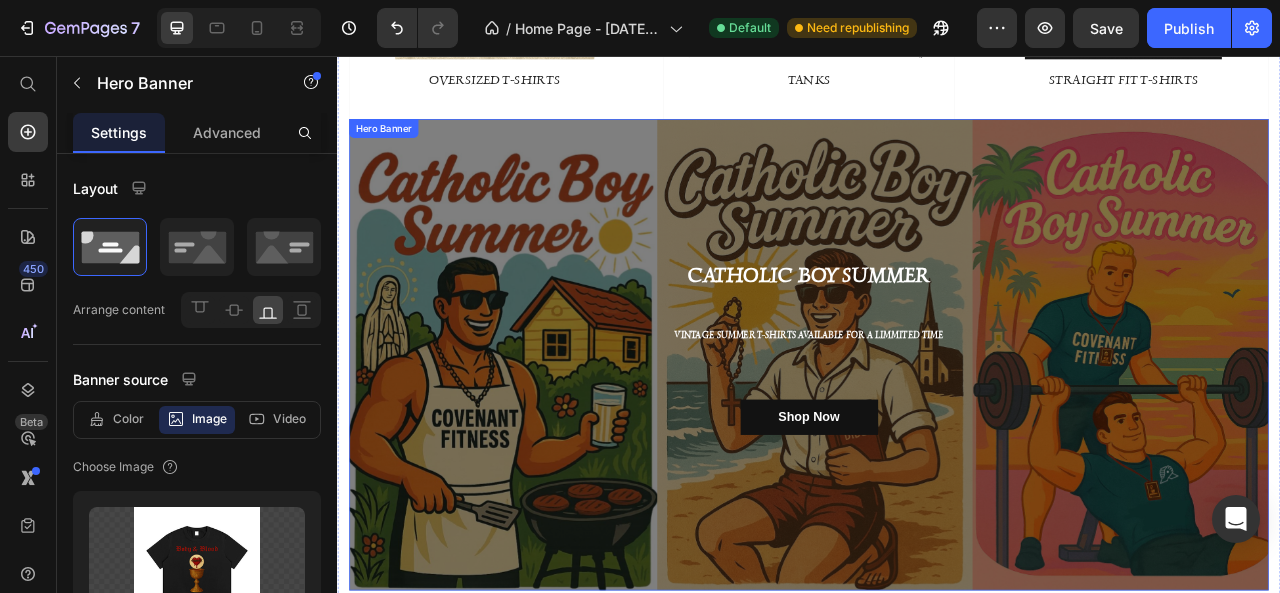 click on "Text Block CATHOLIC BOY SUMMER VINTAGE SUMMER T-SHIRTS AVAILABLE FOR A LIMMITED TIME Heading Shop Now Button Row" at bounding box center [937, 436] 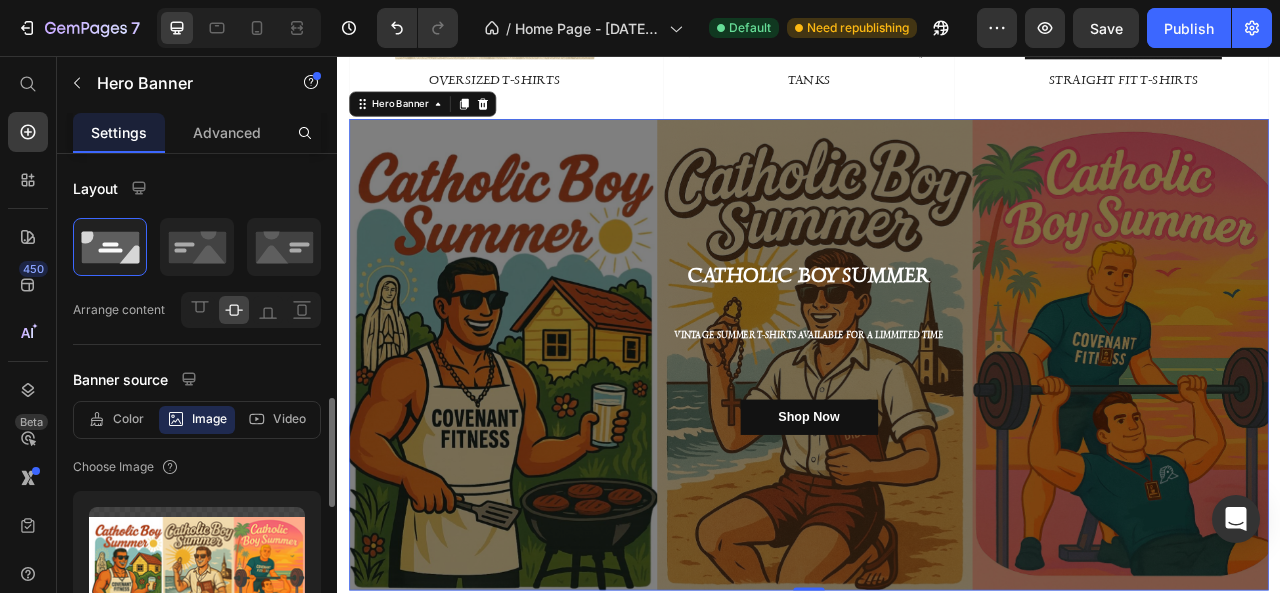 scroll, scrollTop: 200, scrollLeft: 0, axis: vertical 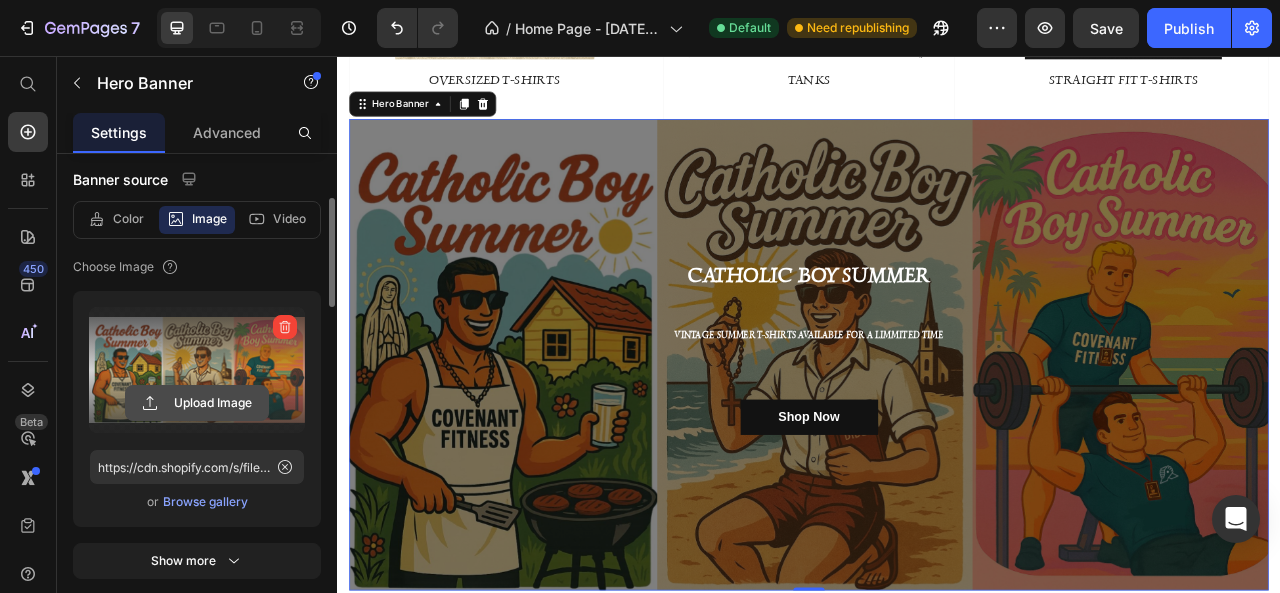 click 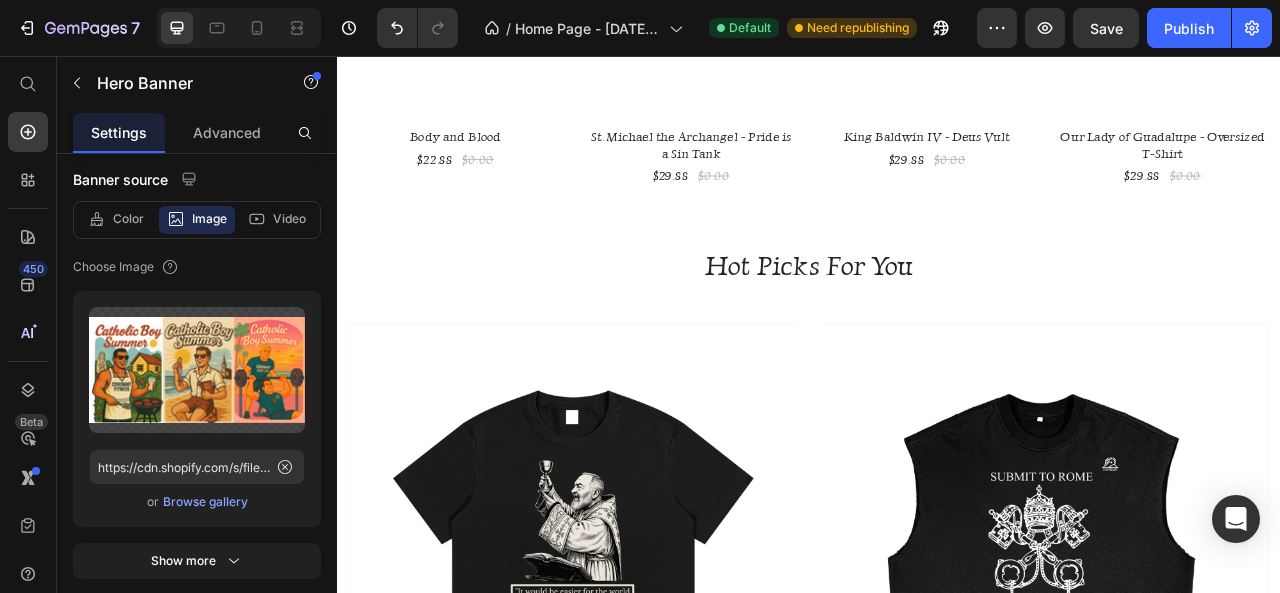 scroll, scrollTop: 2012, scrollLeft: 0, axis: vertical 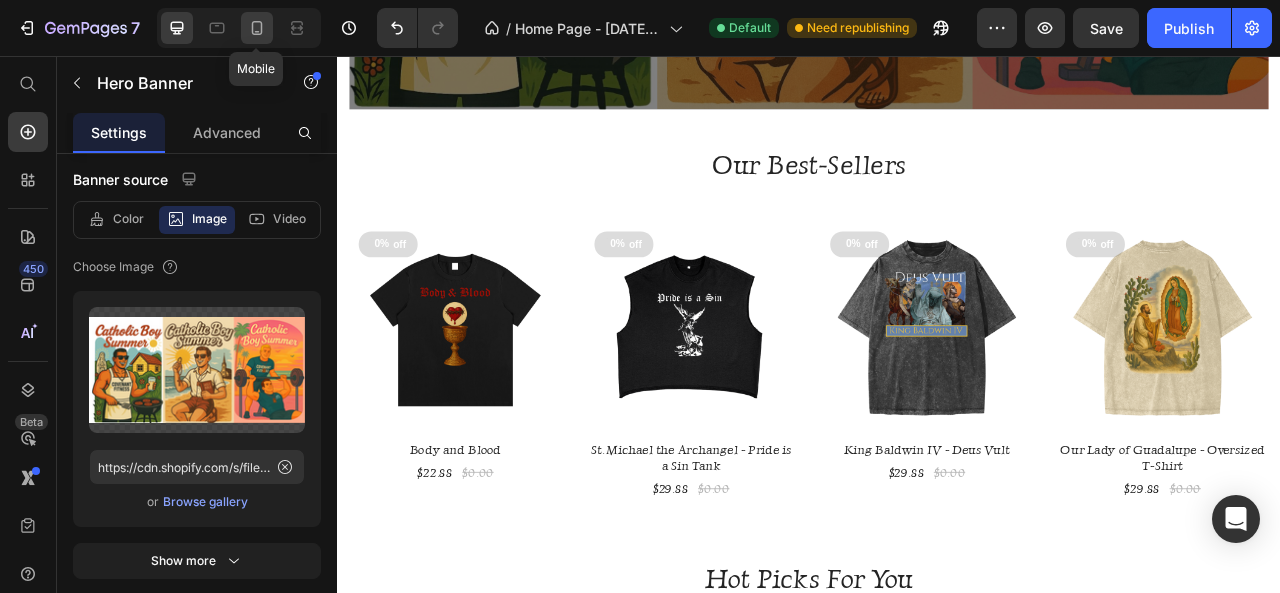 click 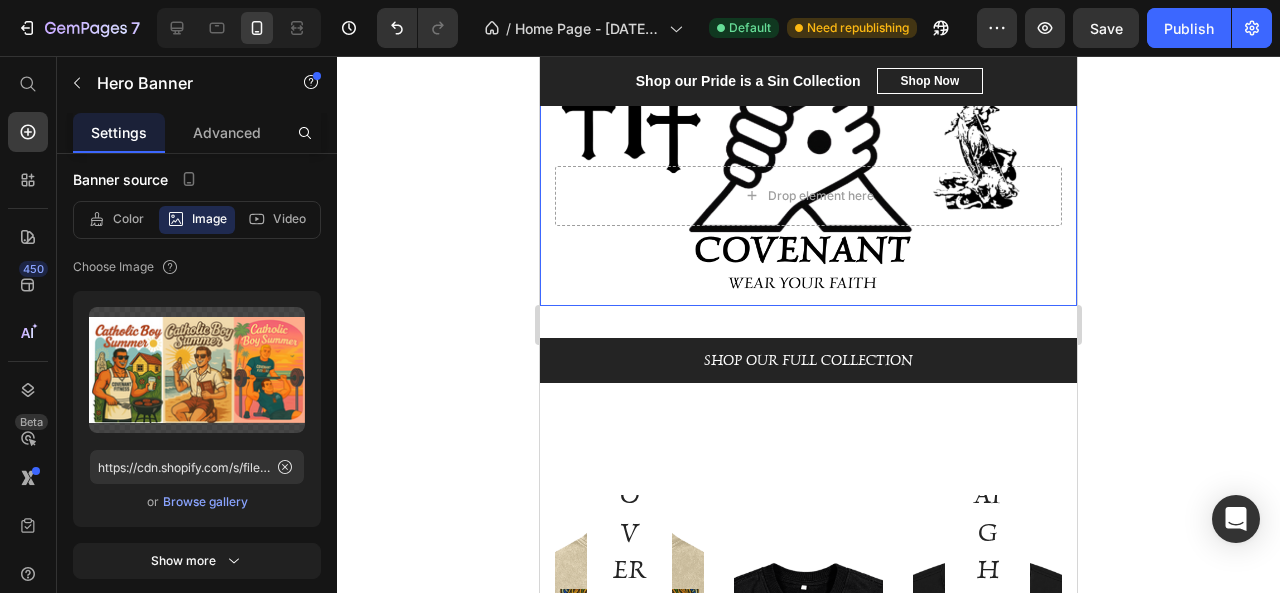 scroll, scrollTop: 344, scrollLeft: 0, axis: vertical 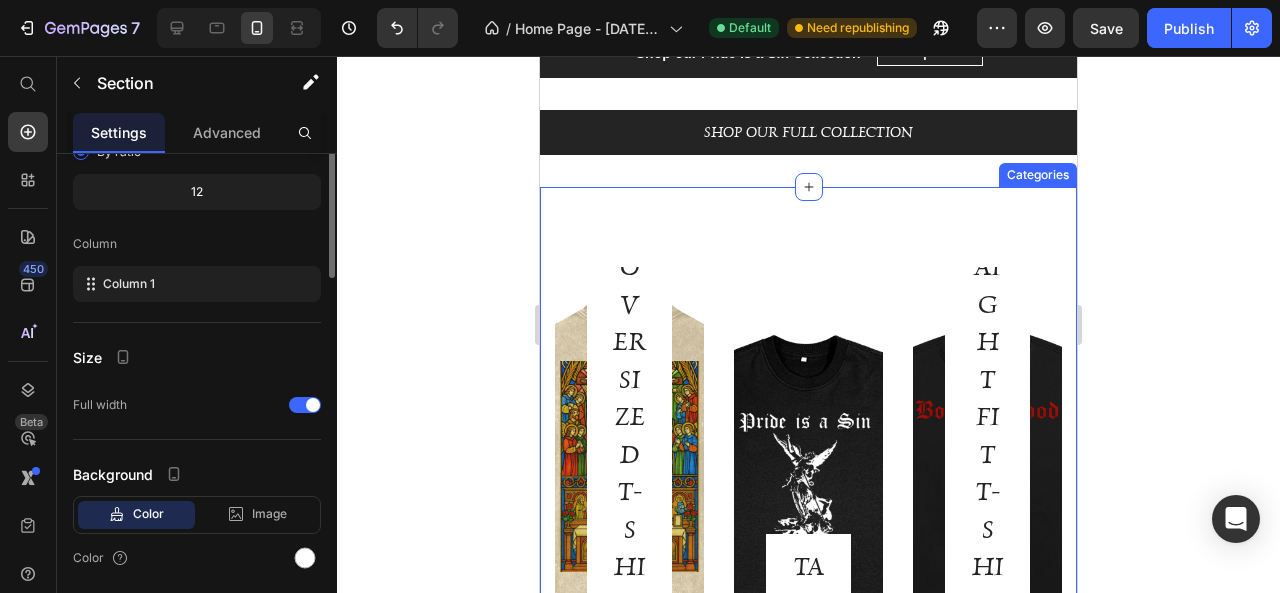 click on "OVERSIZED T-SHIRTS Text block Row Row Hero Banner TANKS Text block Row Row Hero Banner STRAIGHT FIT T-SHIRTS Text block Row Row Hero Banner Row Text Block CATHOLIC BOY SUMMER VINTAGE SUMMER T-SHIRTS AVAILABLE FOR A LIMMITED TIME Heading Shop Now Button Row Hero Banner Categories" at bounding box center [808, 595] 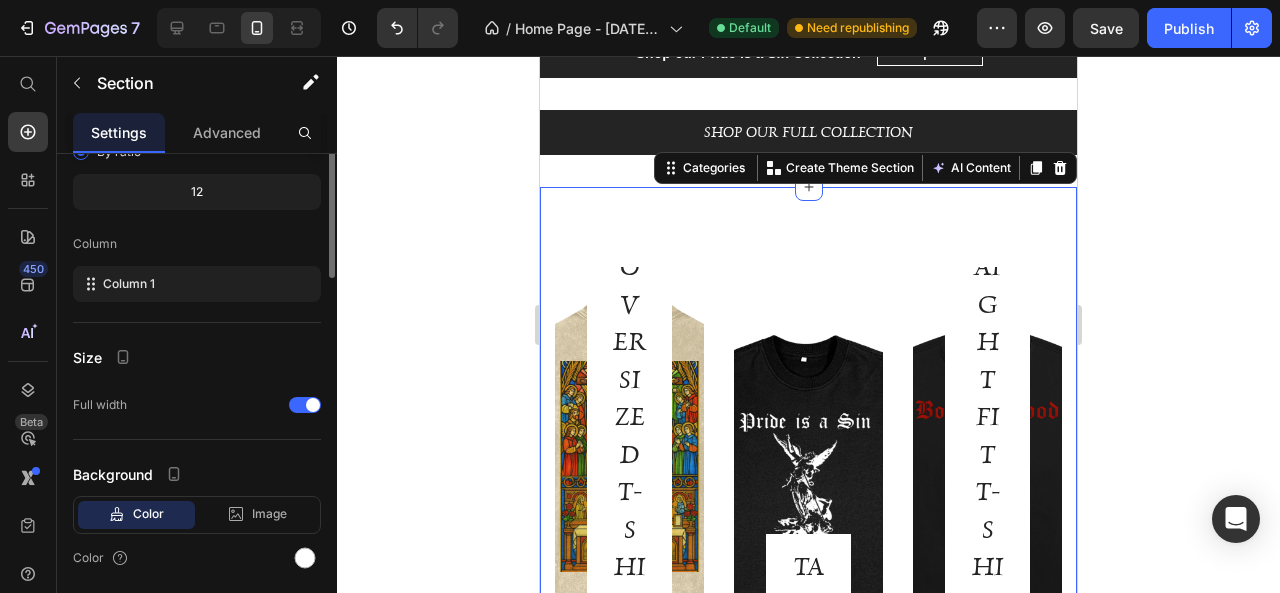 scroll, scrollTop: 0, scrollLeft: 0, axis: both 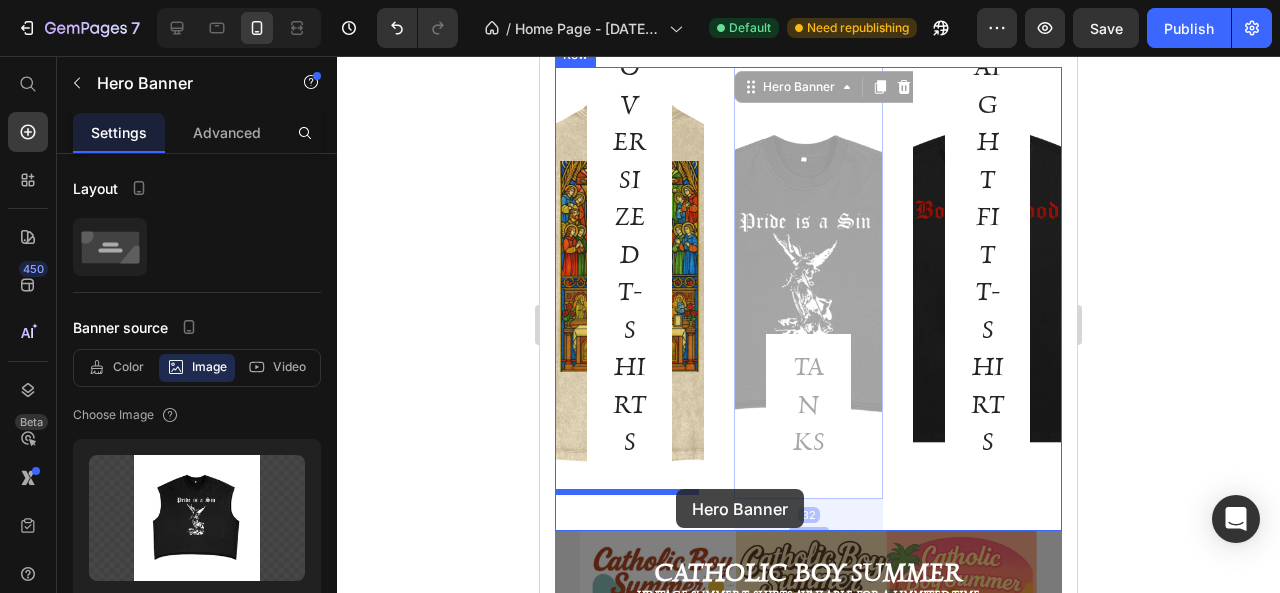 drag, startPoint x: 807, startPoint y: 183, endPoint x: 676, endPoint y: 489, distance: 332.86185 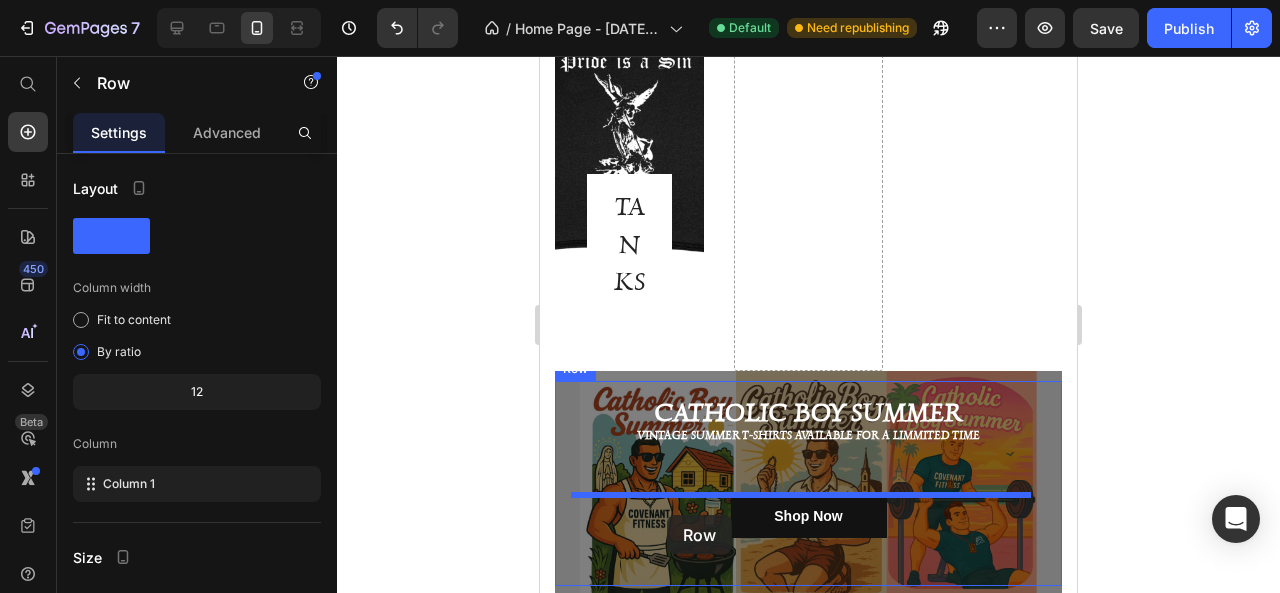 scroll, scrollTop: 1134, scrollLeft: 0, axis: vertical 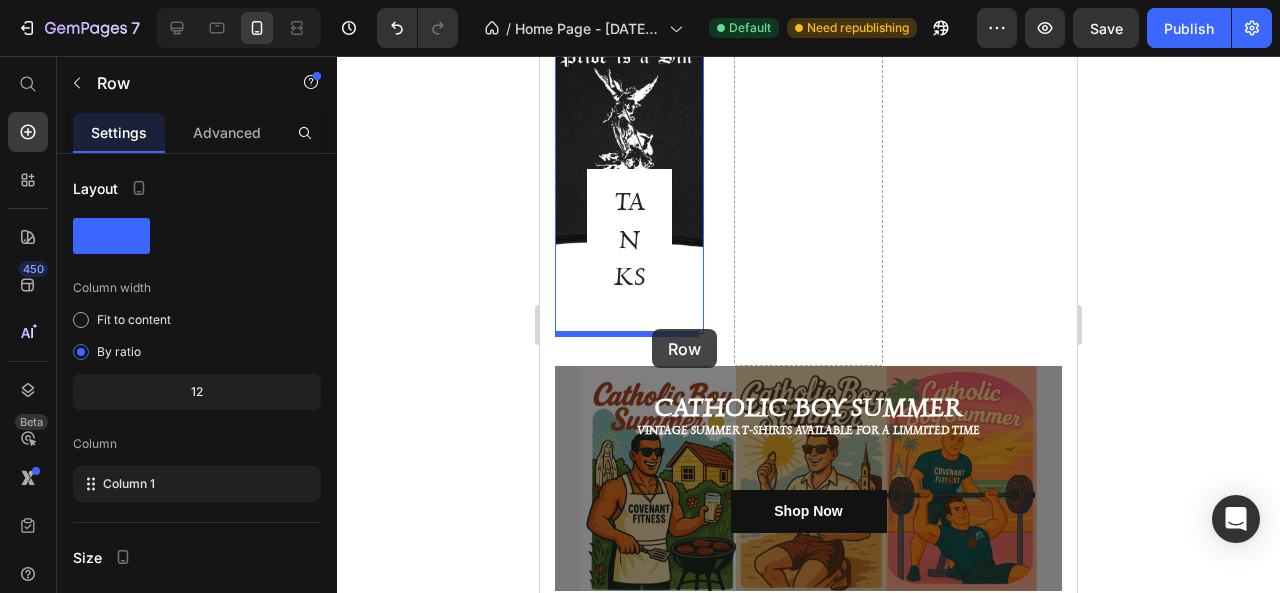 drag, startPoint x: 943, startPoint y: 244, endPoint x: 652, endPoint y: 329, distance: 303.16003 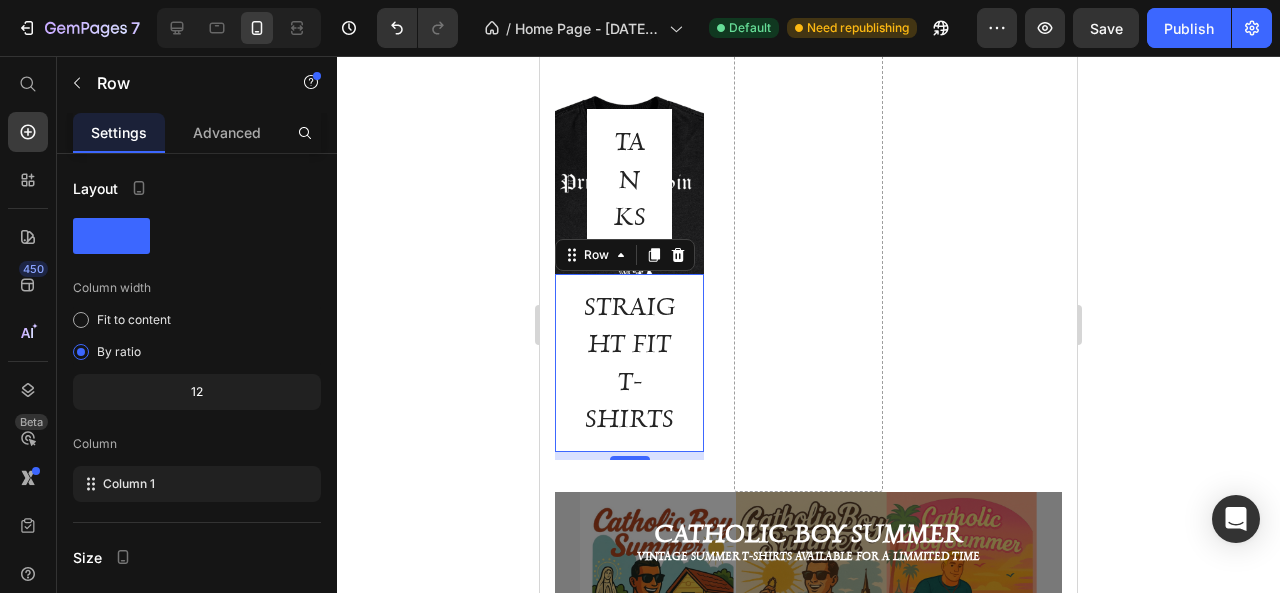 scroll, scrollTop: 834, scrollLeft: 0, axis: vertical 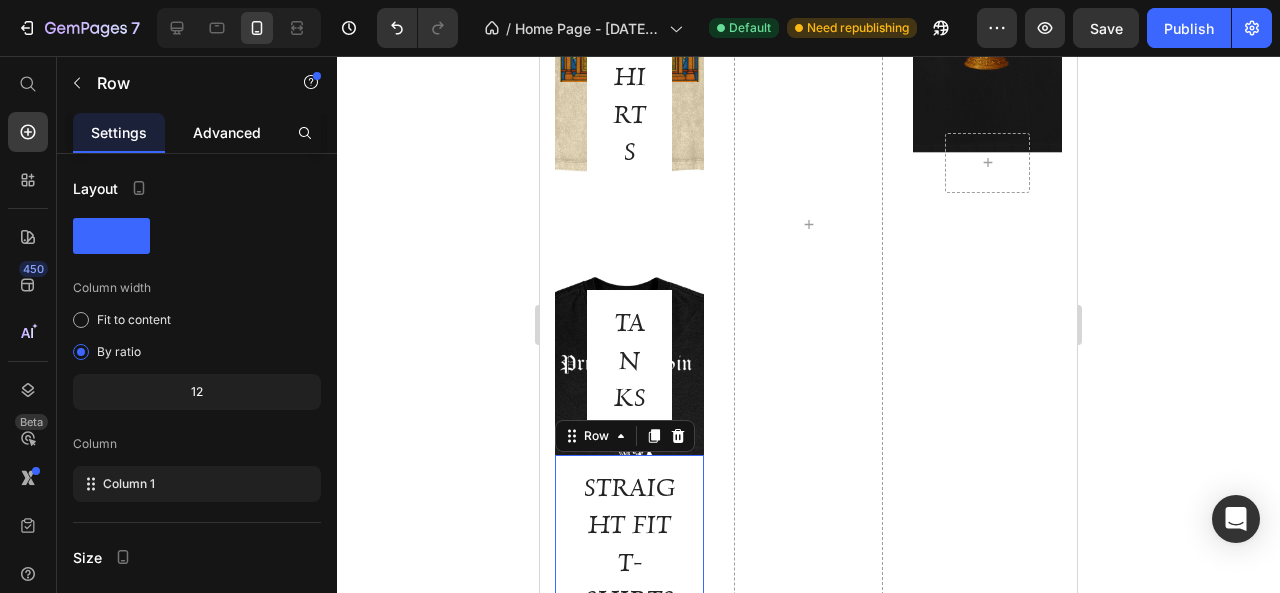 click on "Advanced" at bounding box center (227, 132) 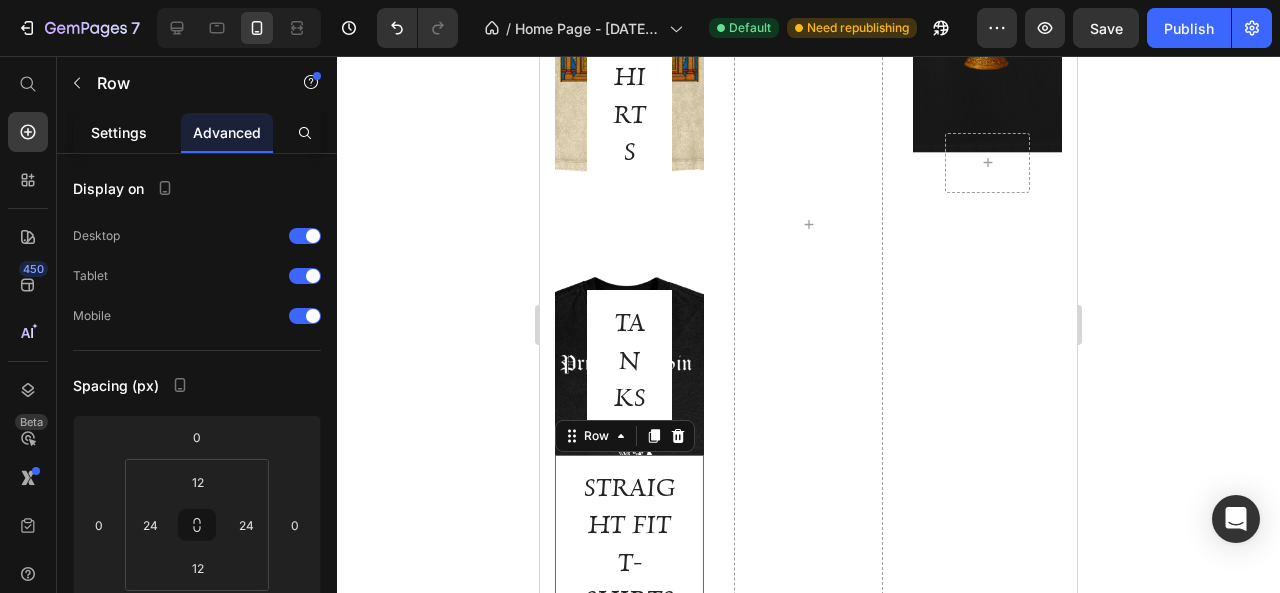 click on "Settings" at bounding box center (119, 132) 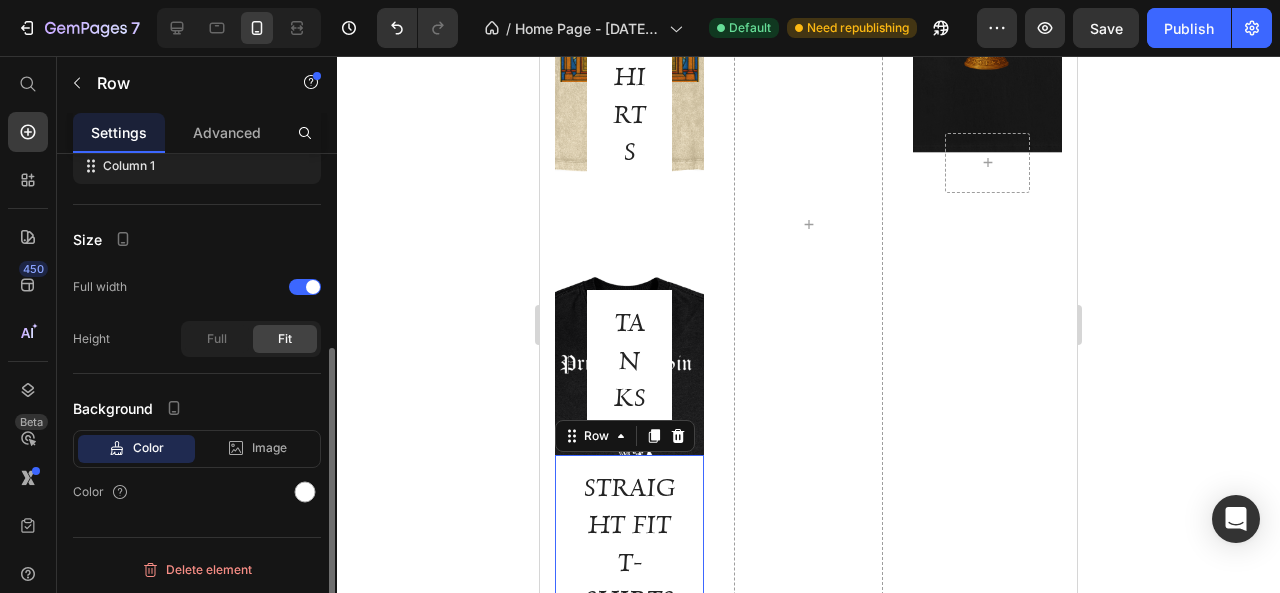 scroll, scrollTop: 18, scrollLeft: 0, axis: vertical 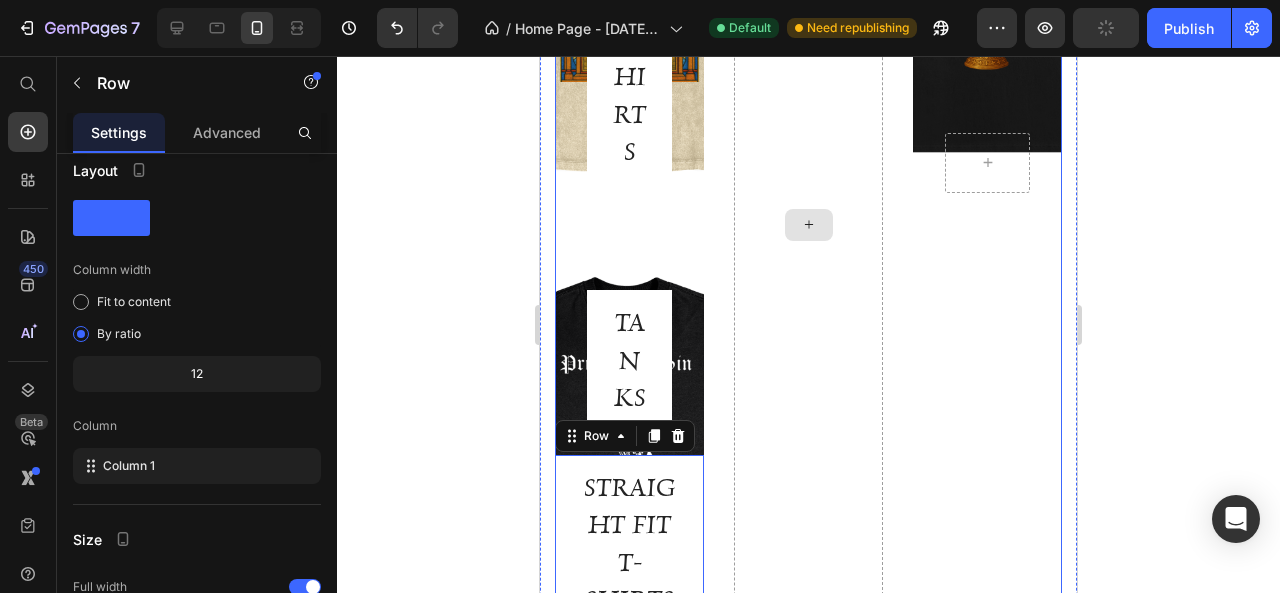click at bounding box center (808, 225) 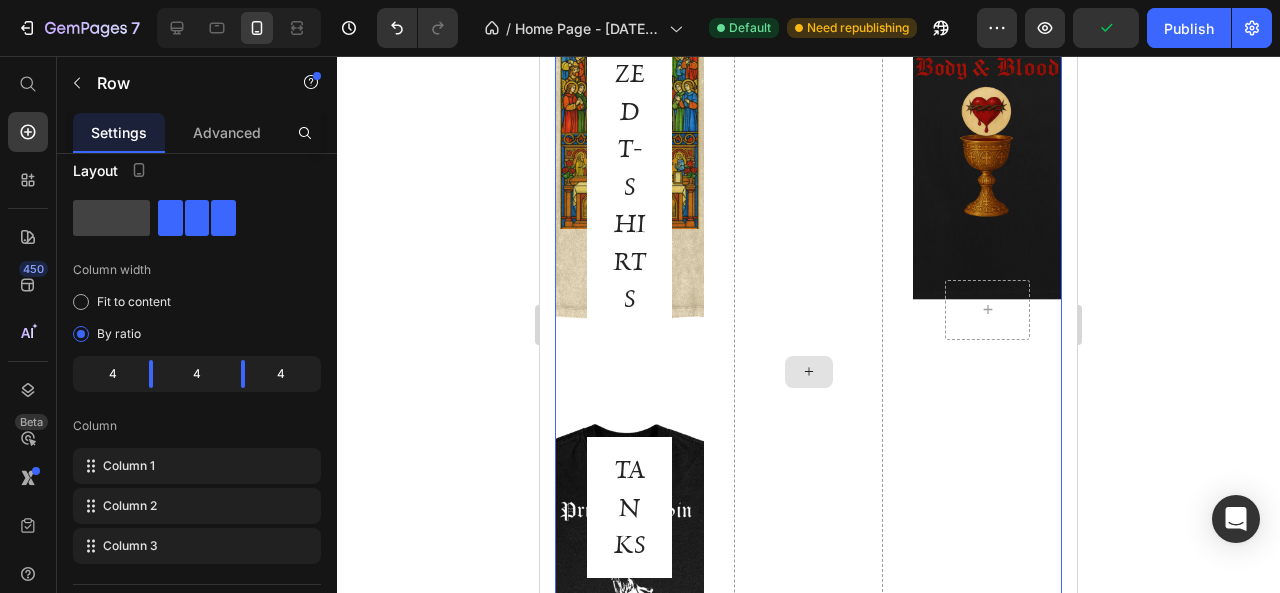 scroll, scrollTop: 534, scrollLeft: 0, axis: vertical 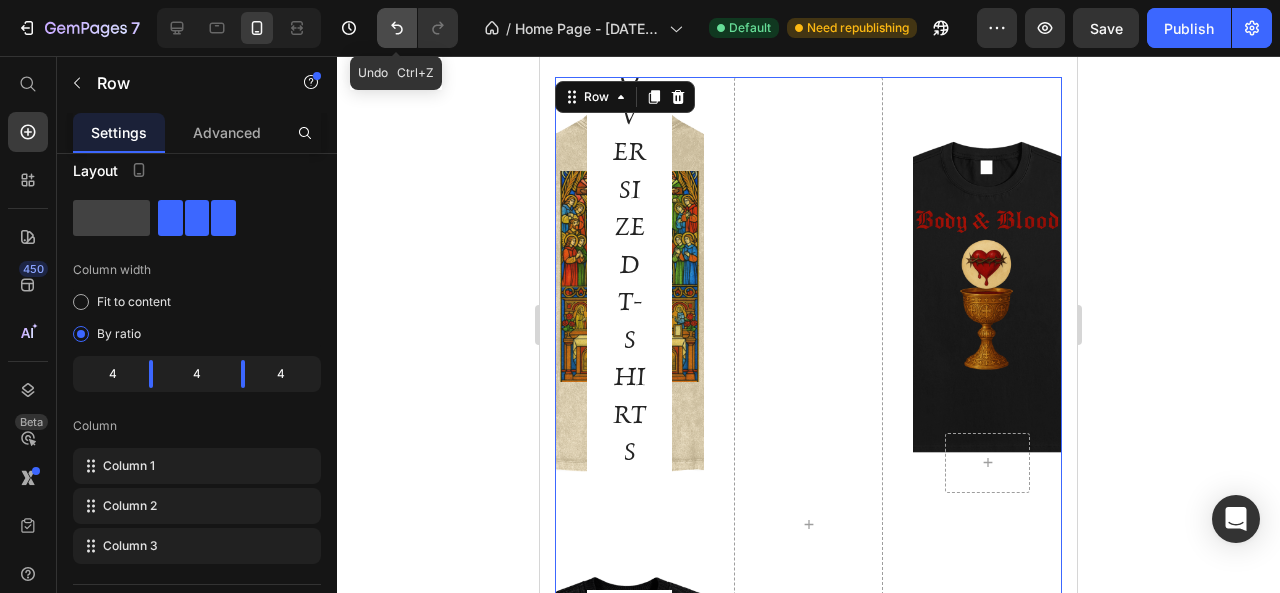 click 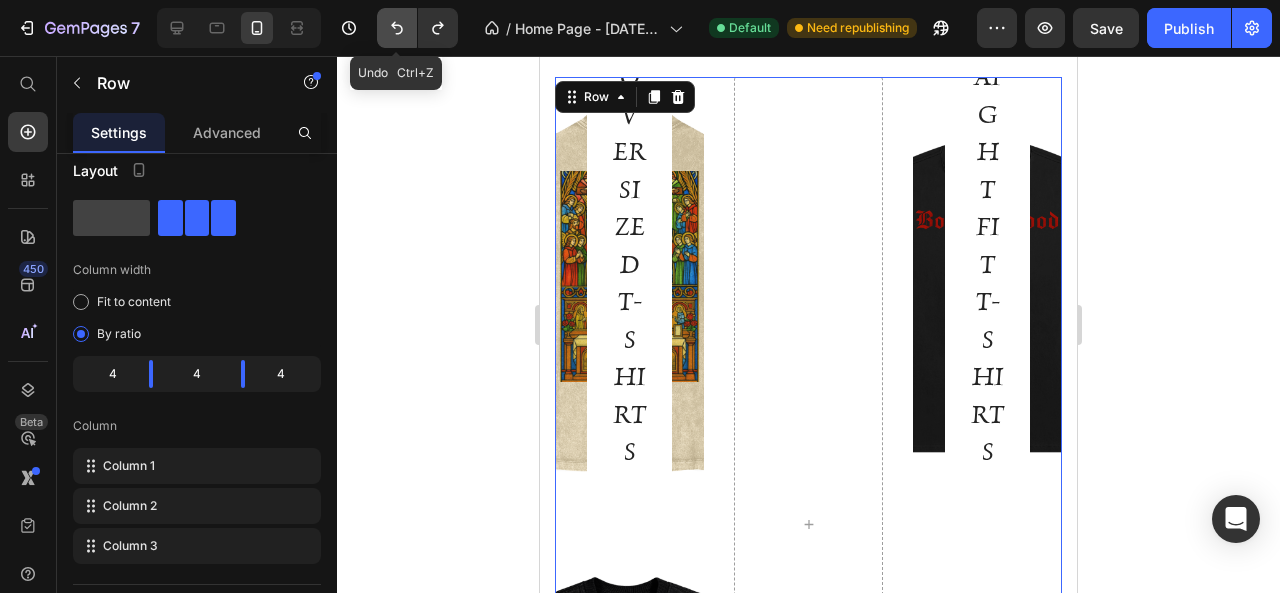 click 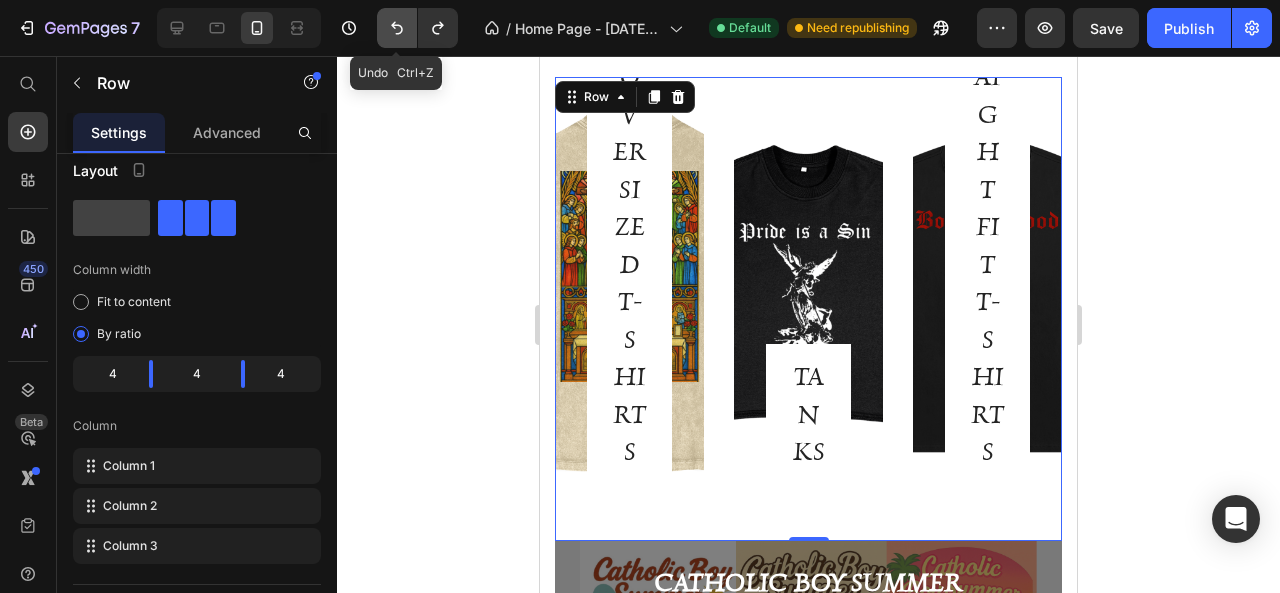 click 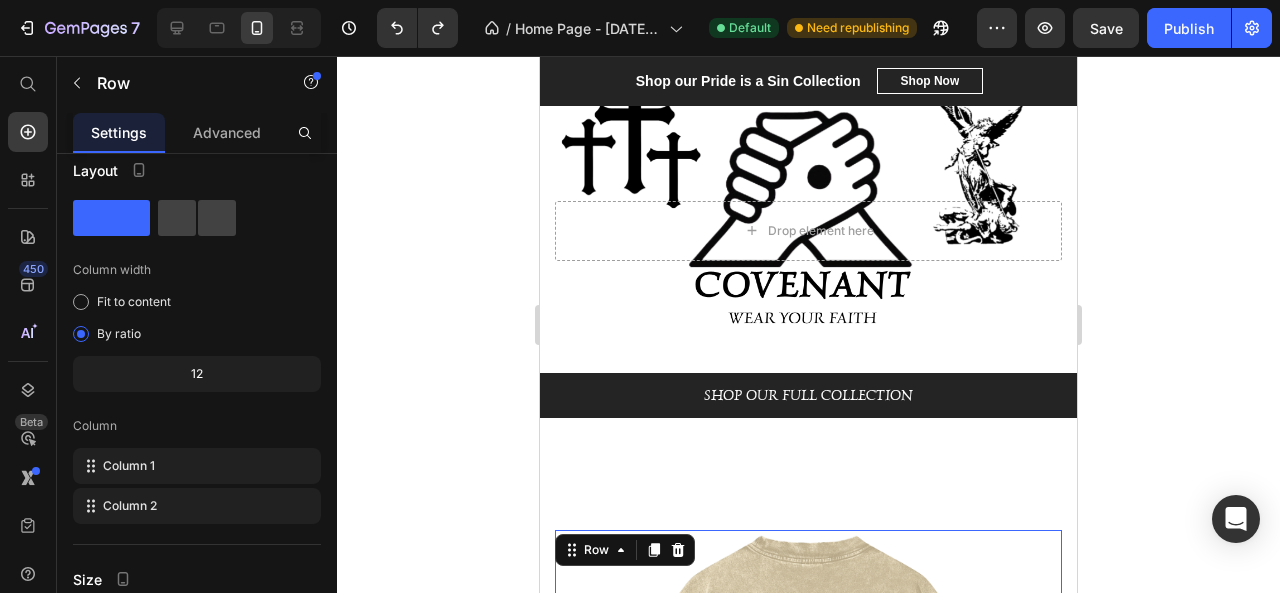 scroll, scrollTop: 0, scrollLeft: 0, axis: both 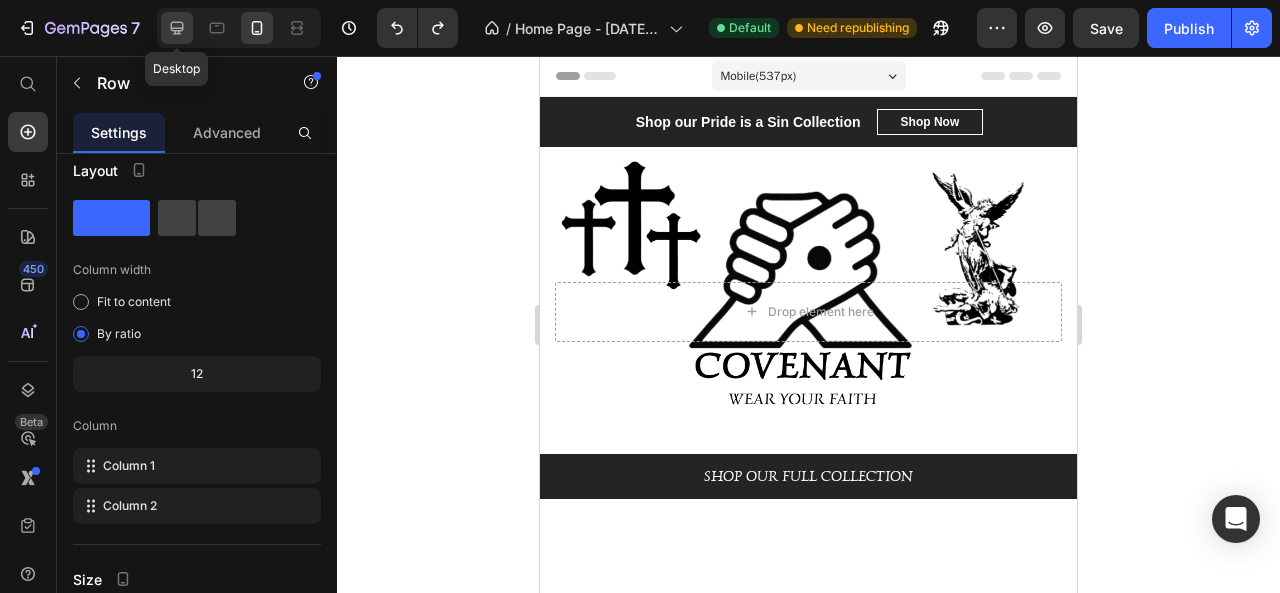 click 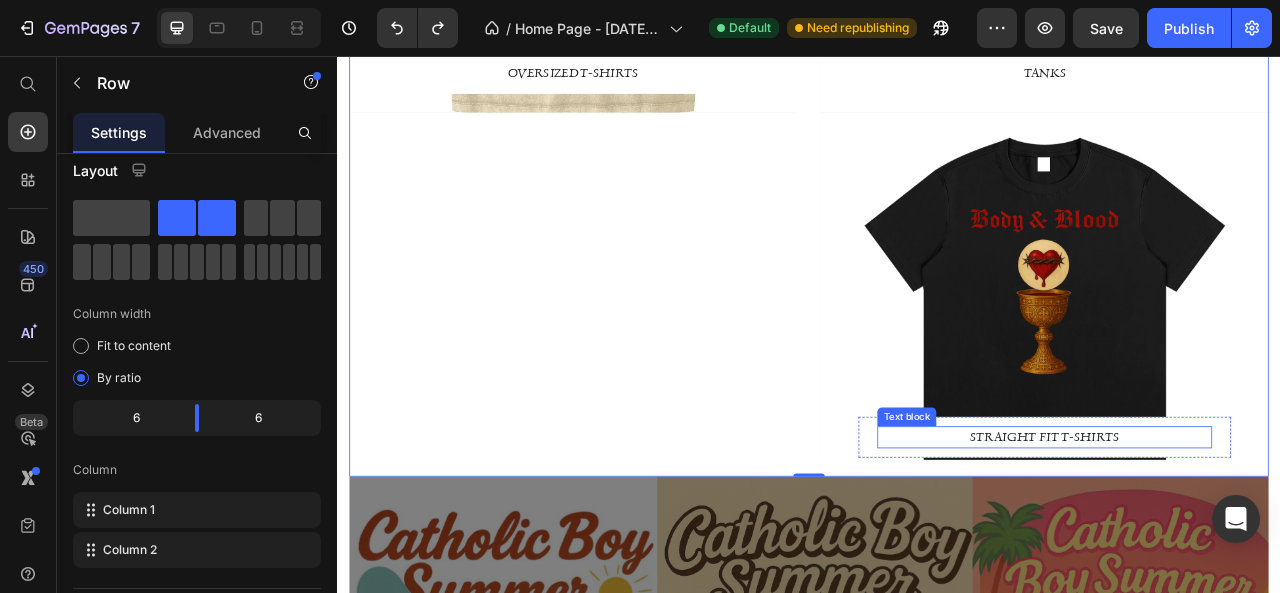 scroll, scrollTop: 1409, scrollLeft: 0, axis: vertical 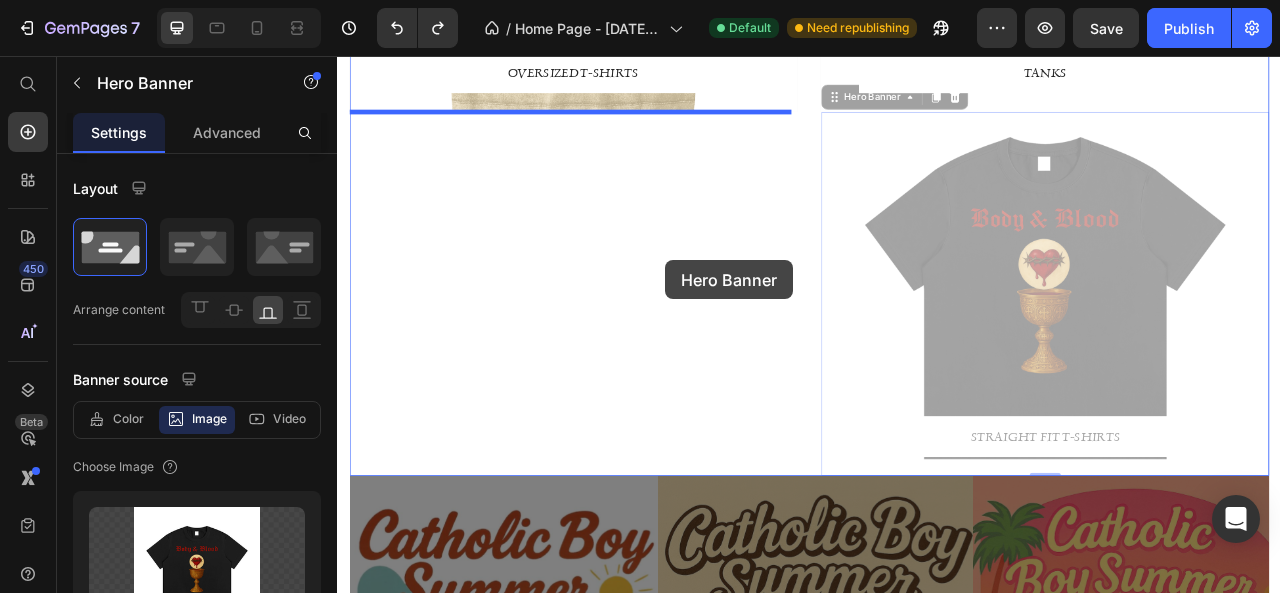 drag, startPoint x: 1091, startPoint y: 328, endPoint x: 755, endPoint y: 316, distance: 336.2142 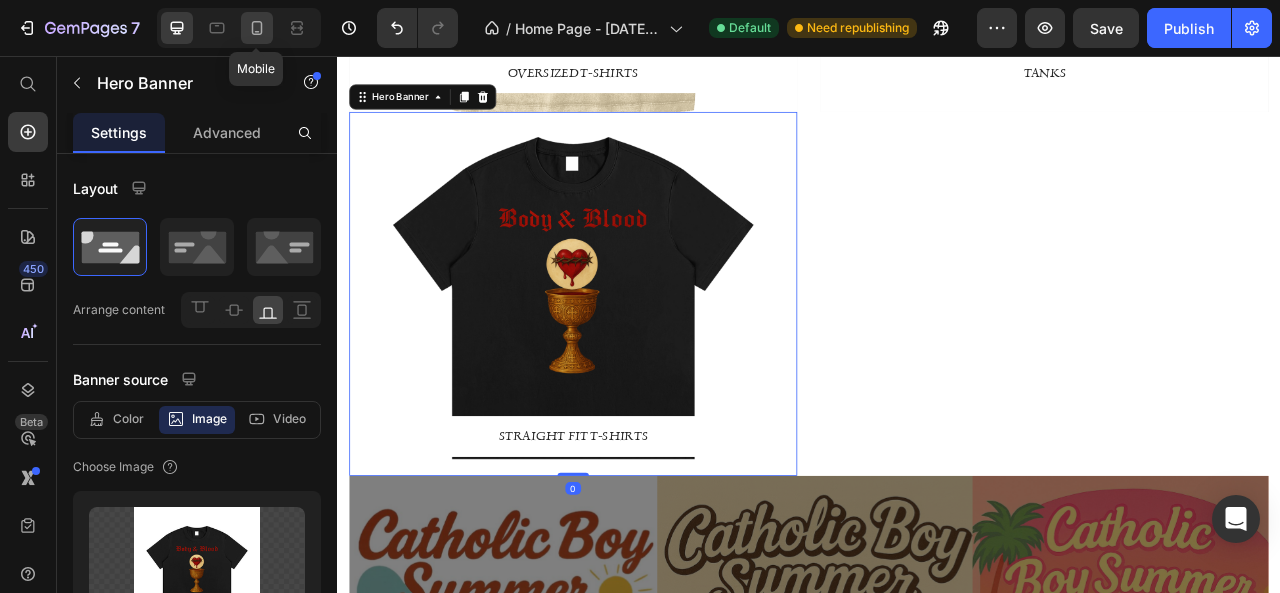 click 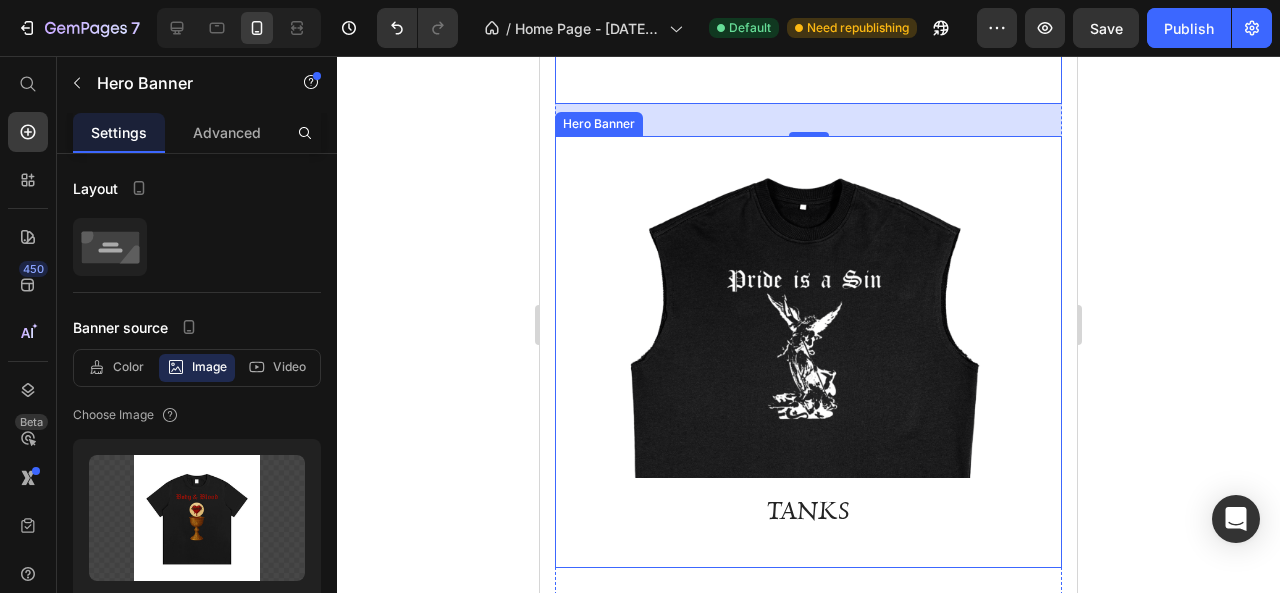 scroll, scrollTop: 1109, scrollLeft: 0, axis: vertical 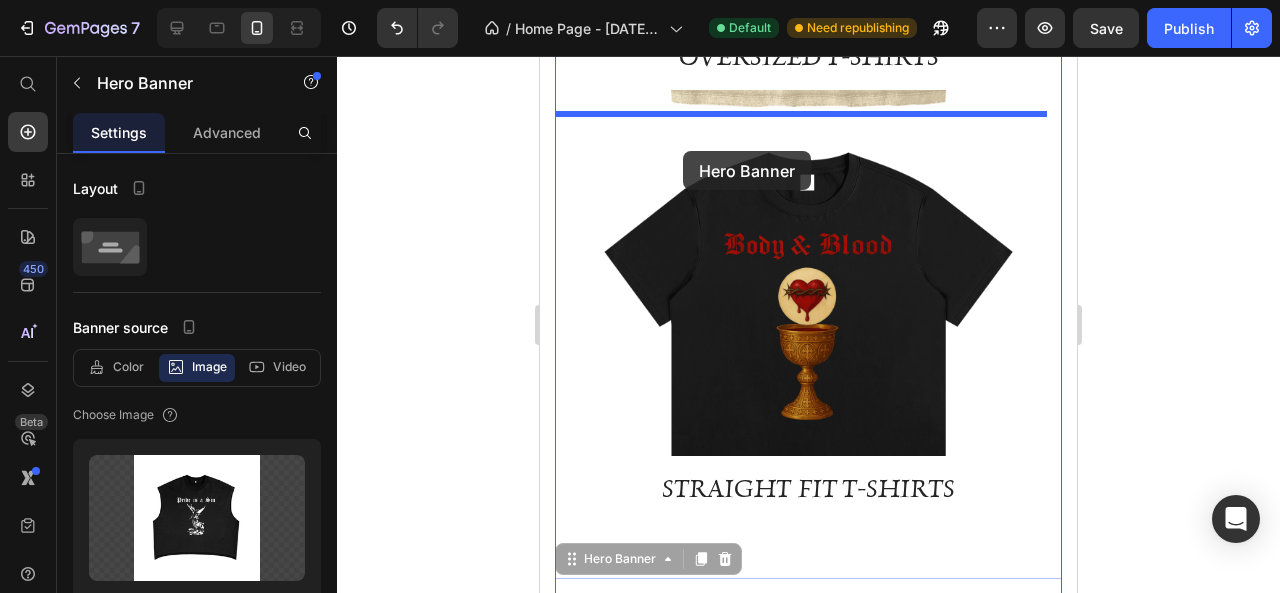 drag, startPoint x: 739, startPoint y: 457, endPoint x: 683, endPoint y: 151, distance: 311.08197 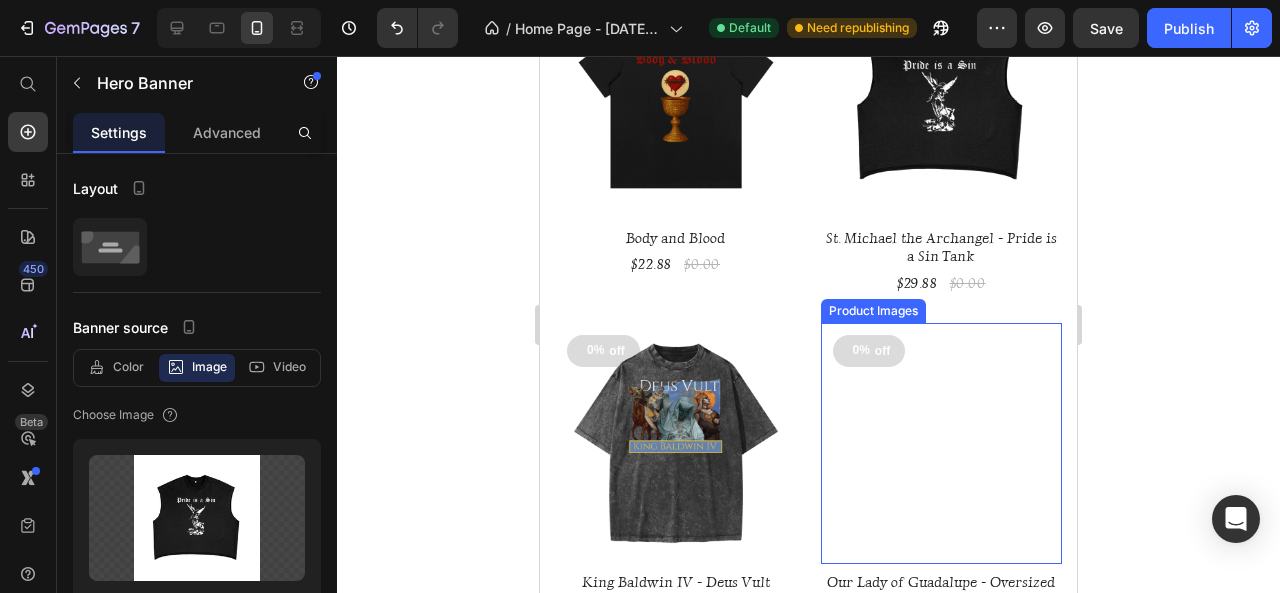 scroll, scrollTop: 2422, scrollLeft: 0, axis: vertical 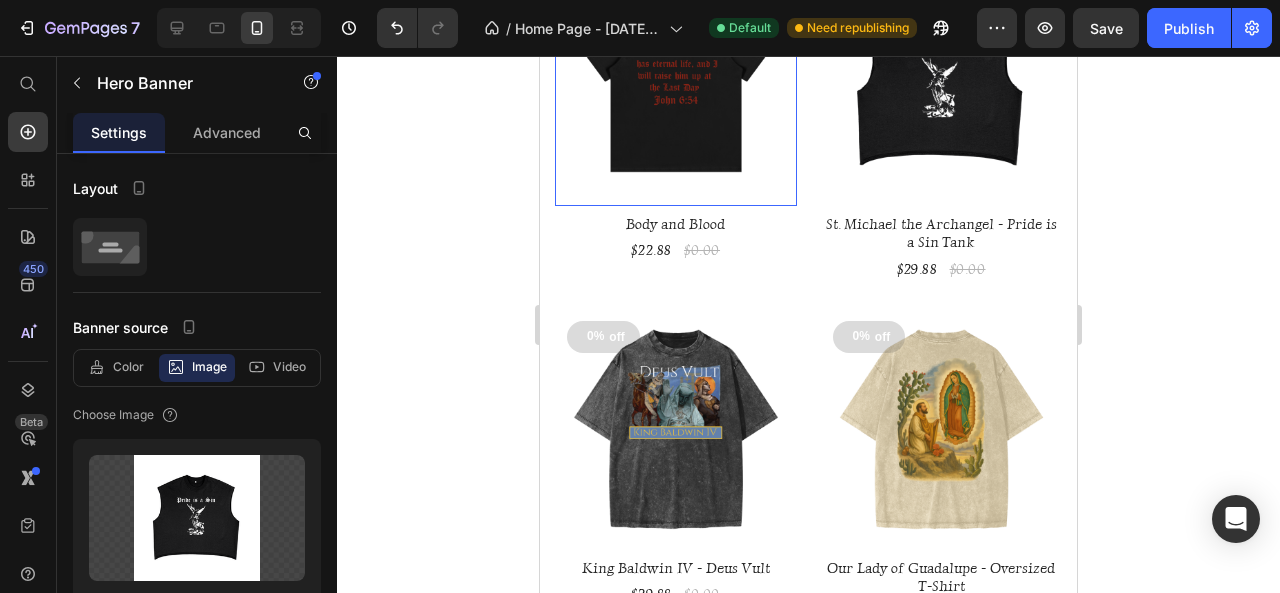 click at bounding box center (676, 86) 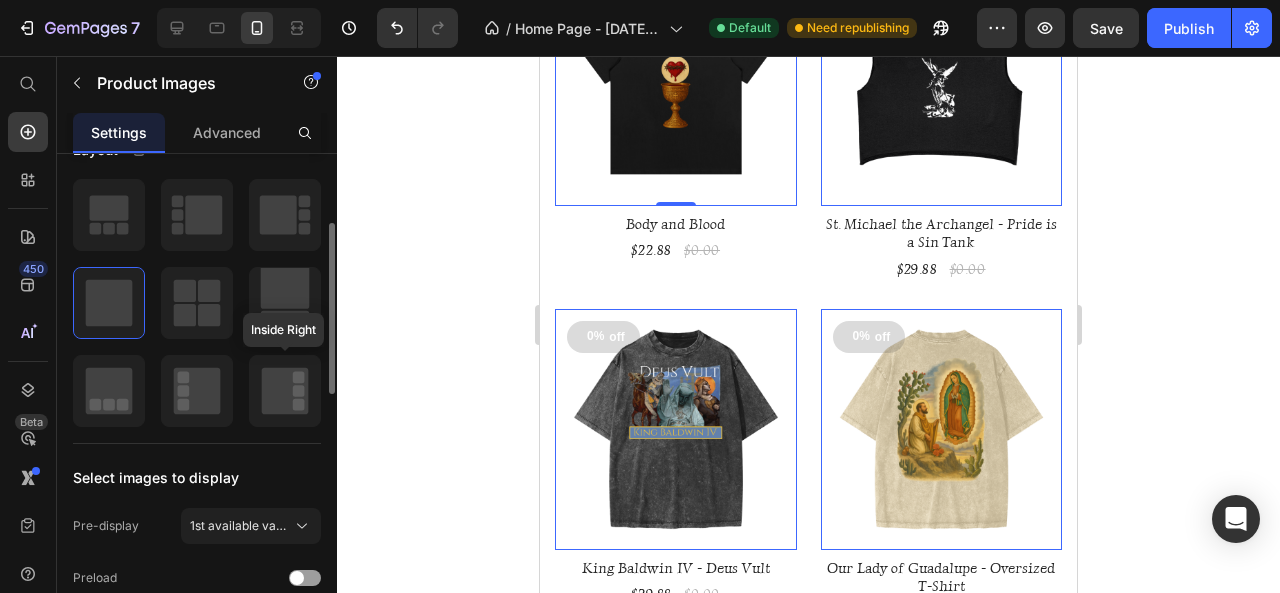 scroll, scrollTop: 0, scrollLeft: 0, axis: both 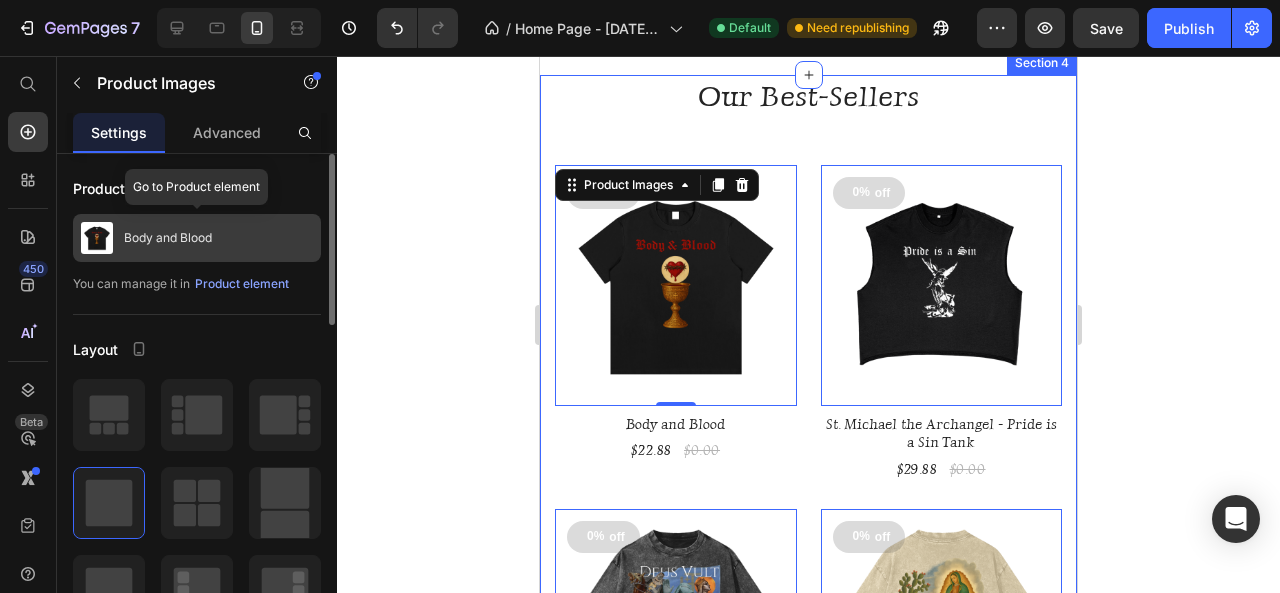 click on "Body and Blood" at bounding box center (168, 238) 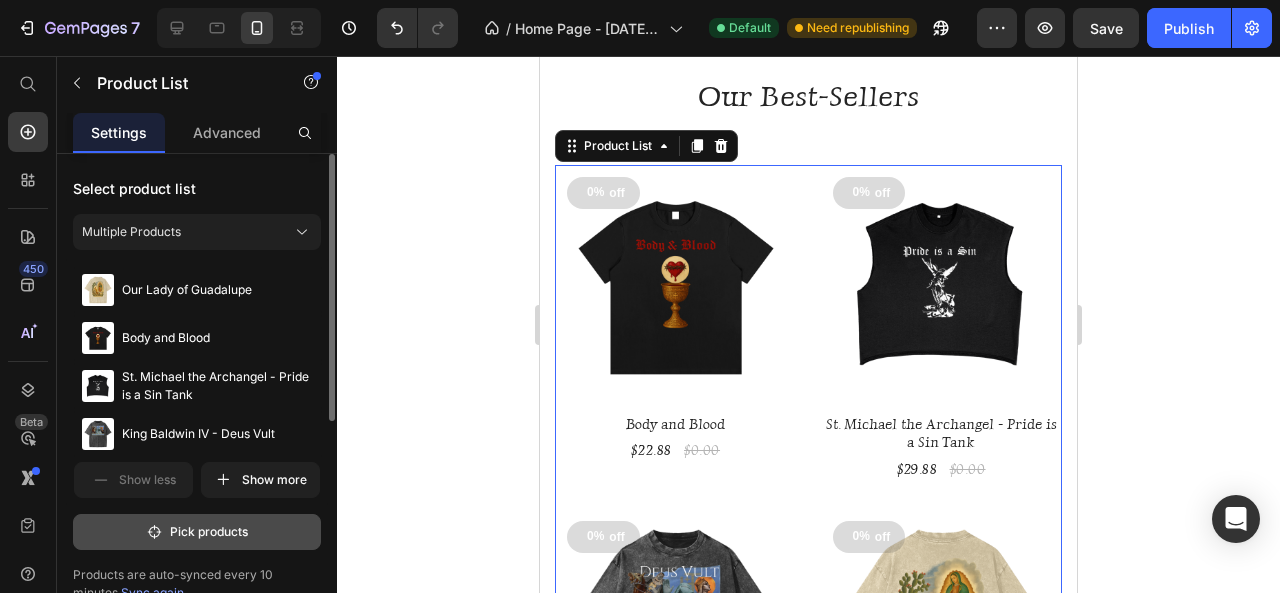 click on "Pick products" at bounding box center [197, 532] 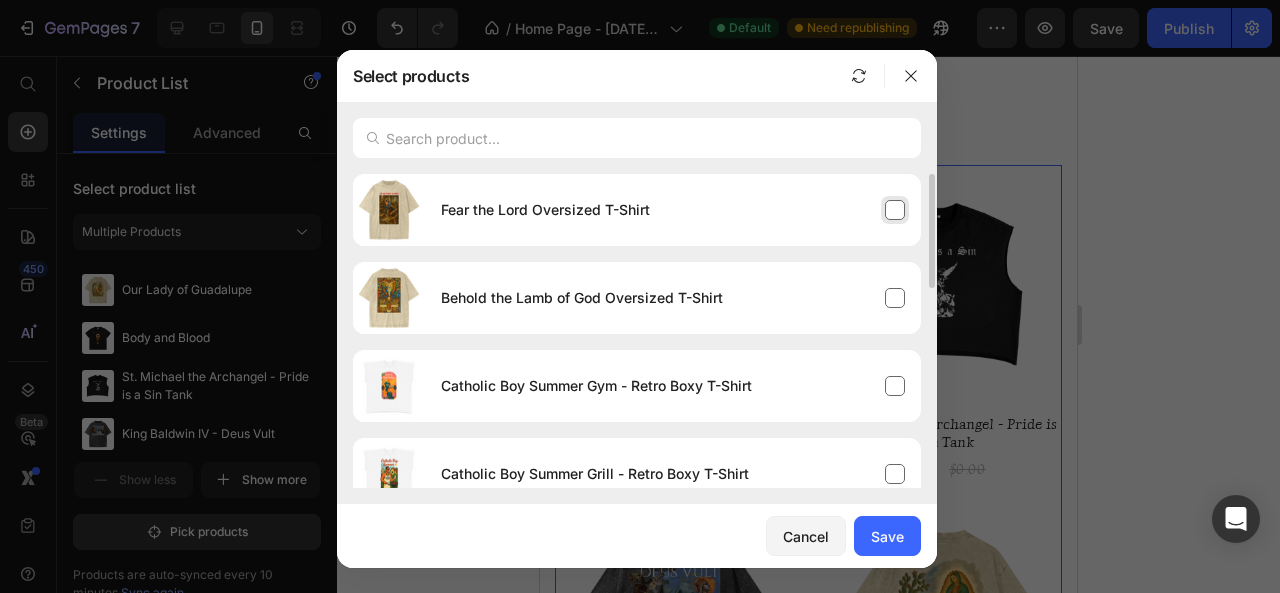 click on "Fear the Lord Oversized T-Shirt" at bounding box center (545, 210) 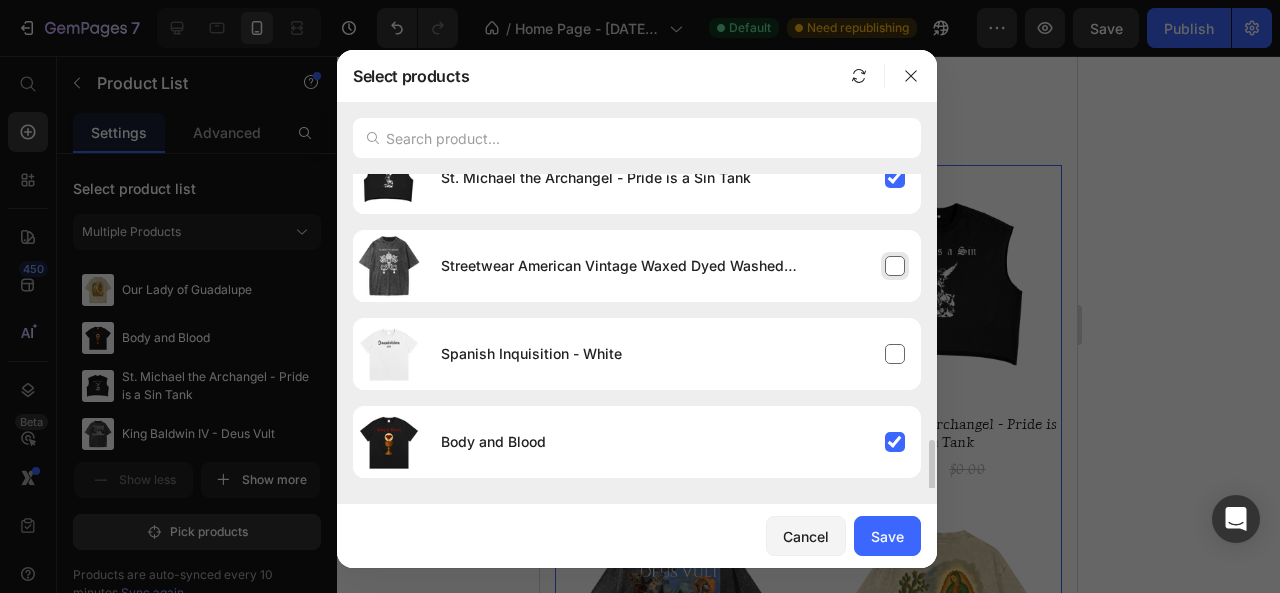 scroll, scrollTop: 924, scrollLeft: 0, axis: vertical 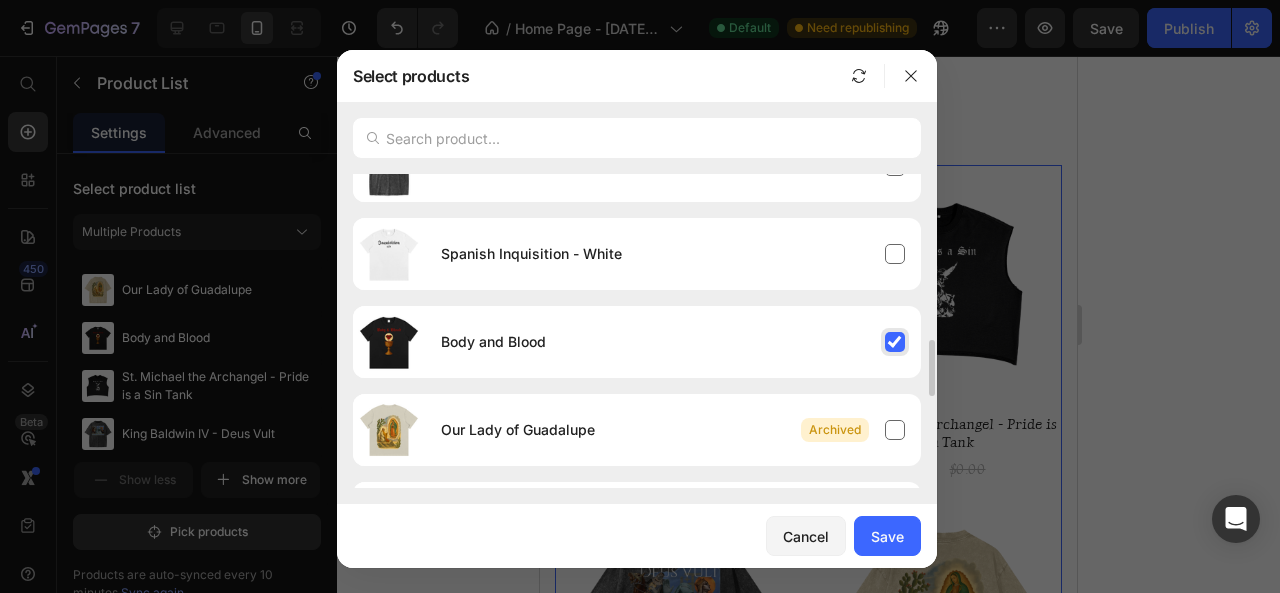 click on "Body and Blood" at bounding box center [673, 342] 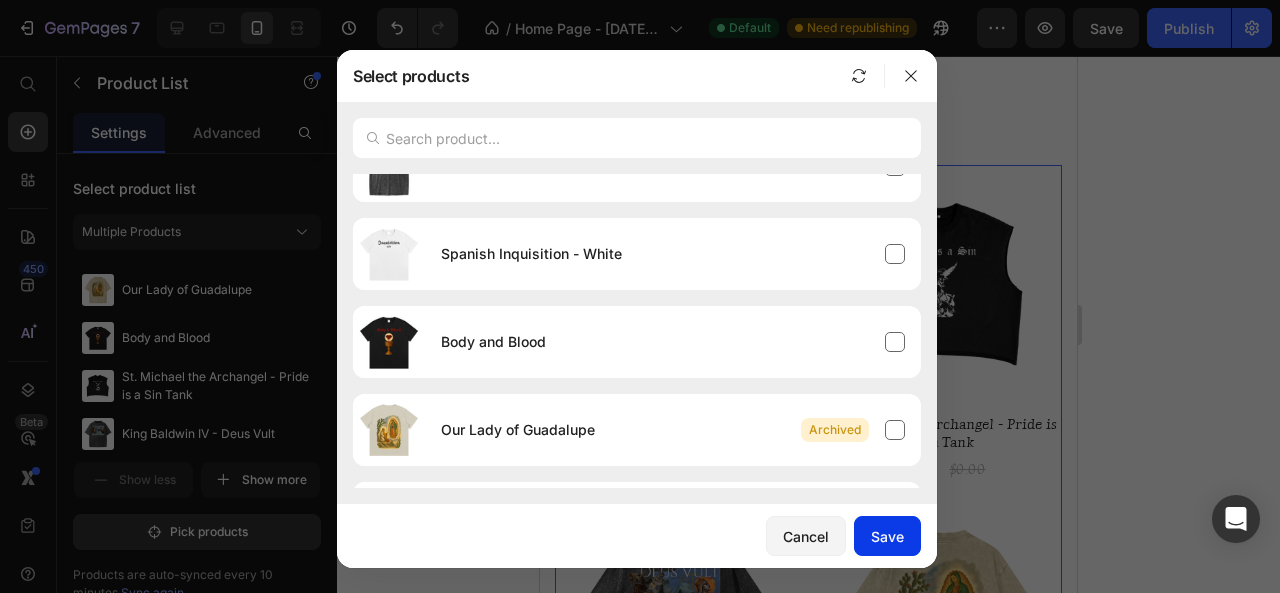 click on "Save" at bounding box center (887, 536) 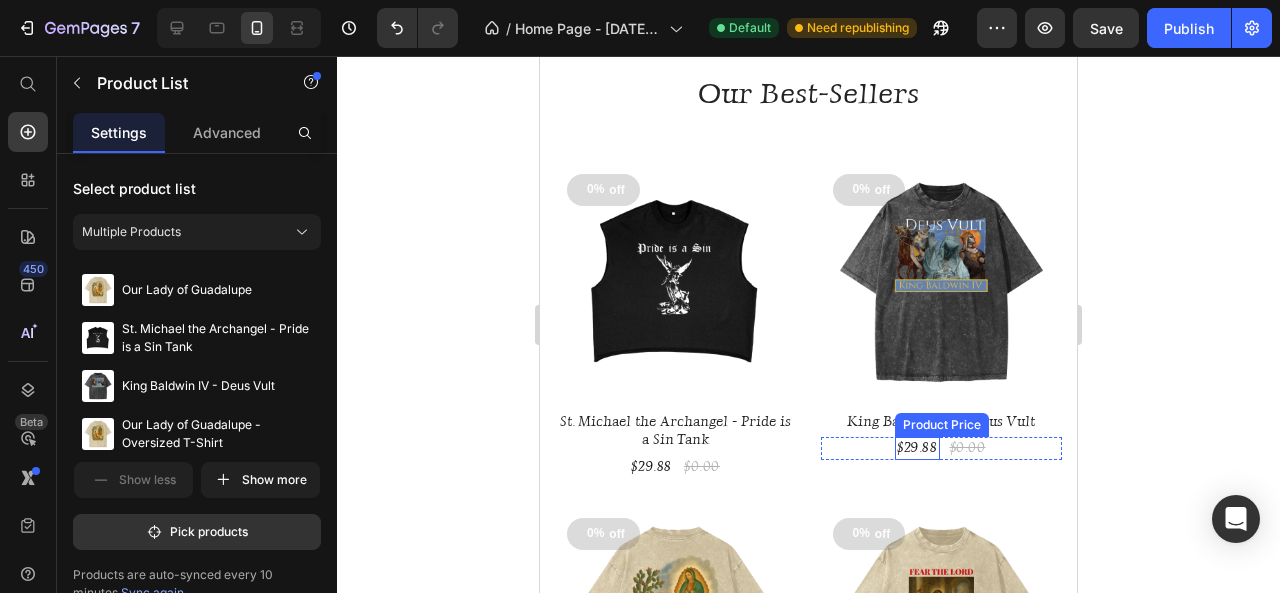 scroll, scrollTop: 2222, scrollLeft: 0, axis: vertical 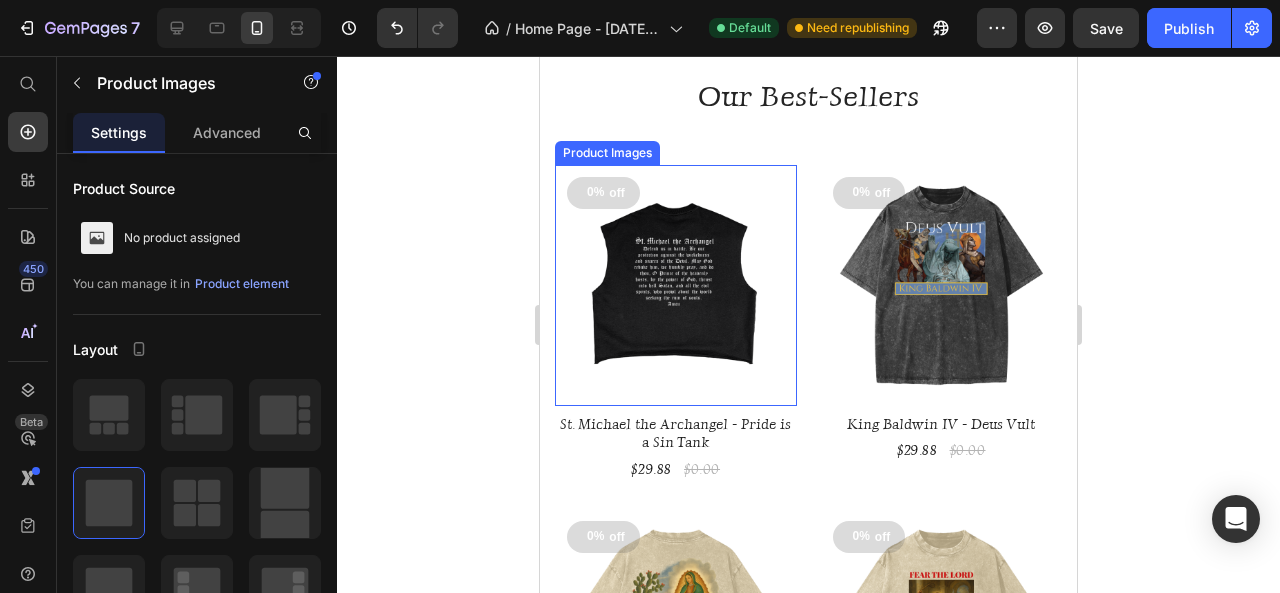 click at bounding box center (676, 286) 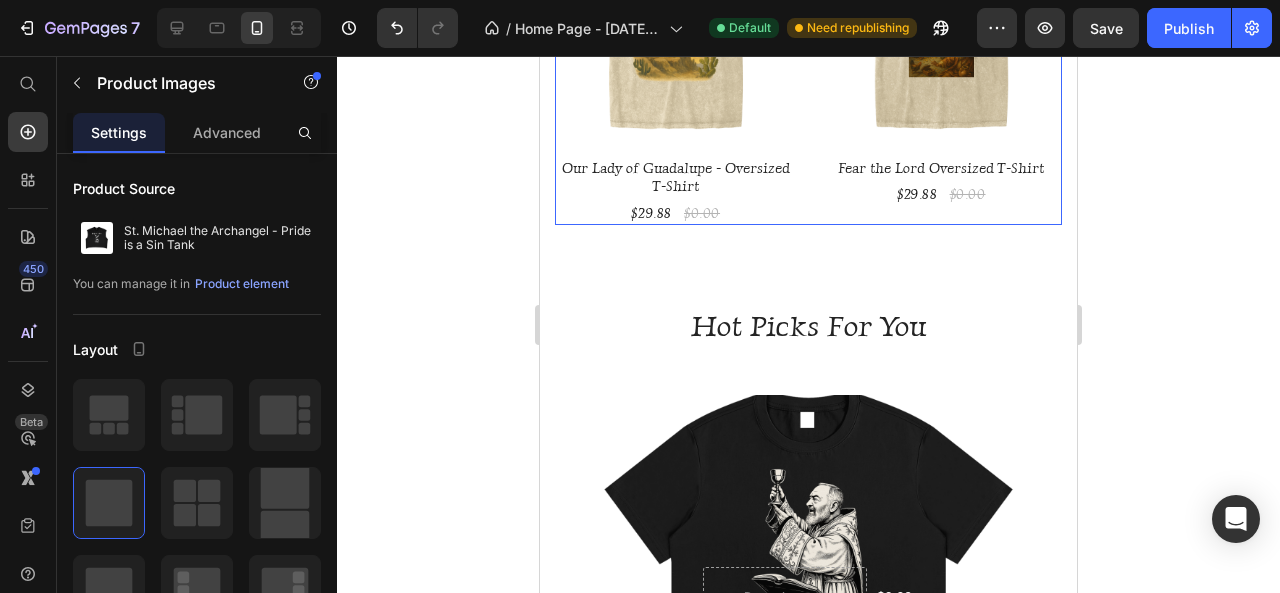 scroll, scrollTop: 2322, scrollLeft: 0, axis: vertical 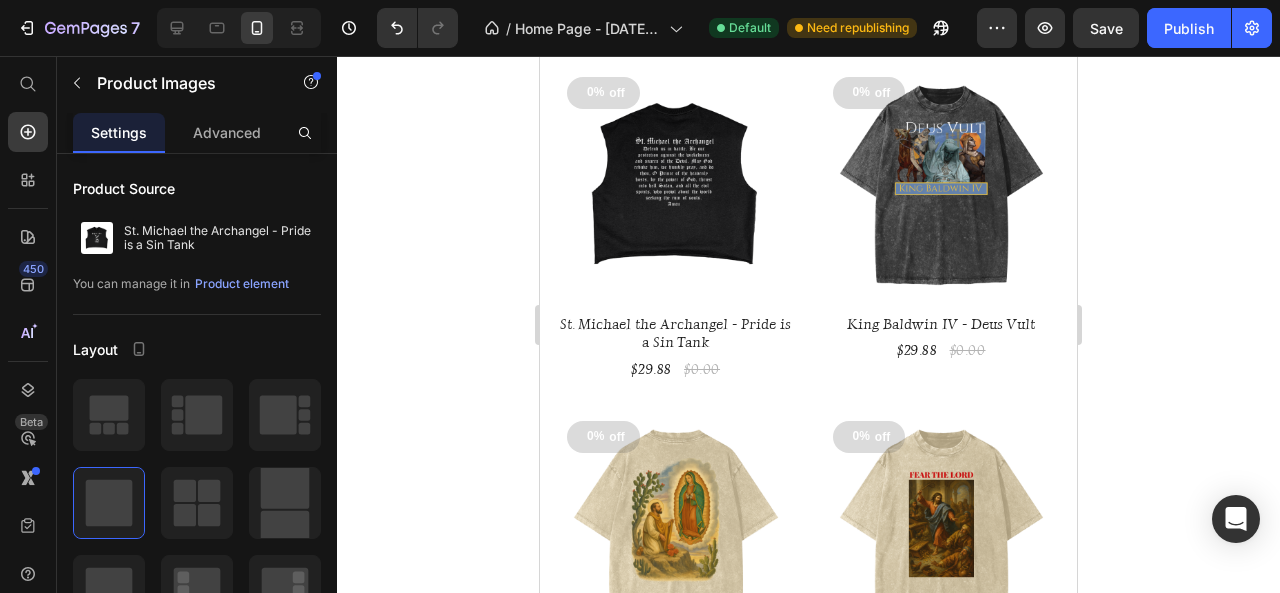 click at bounding box center [676, 186] 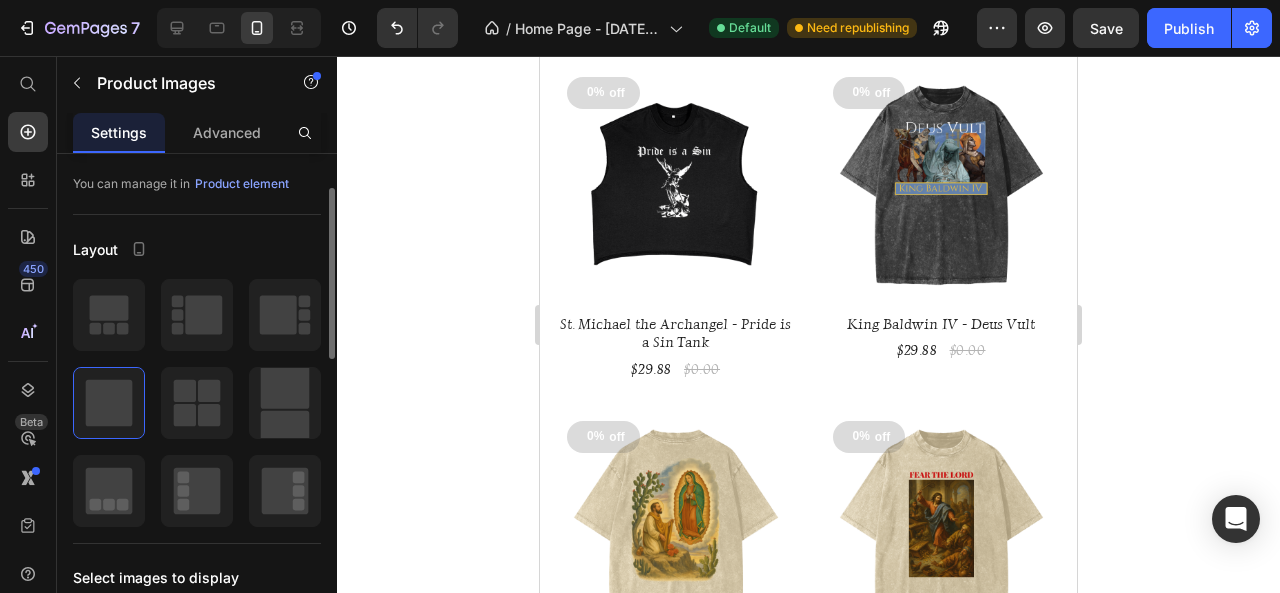 scroll, scrollTop: 0, scrollLeft: 0, axis: both 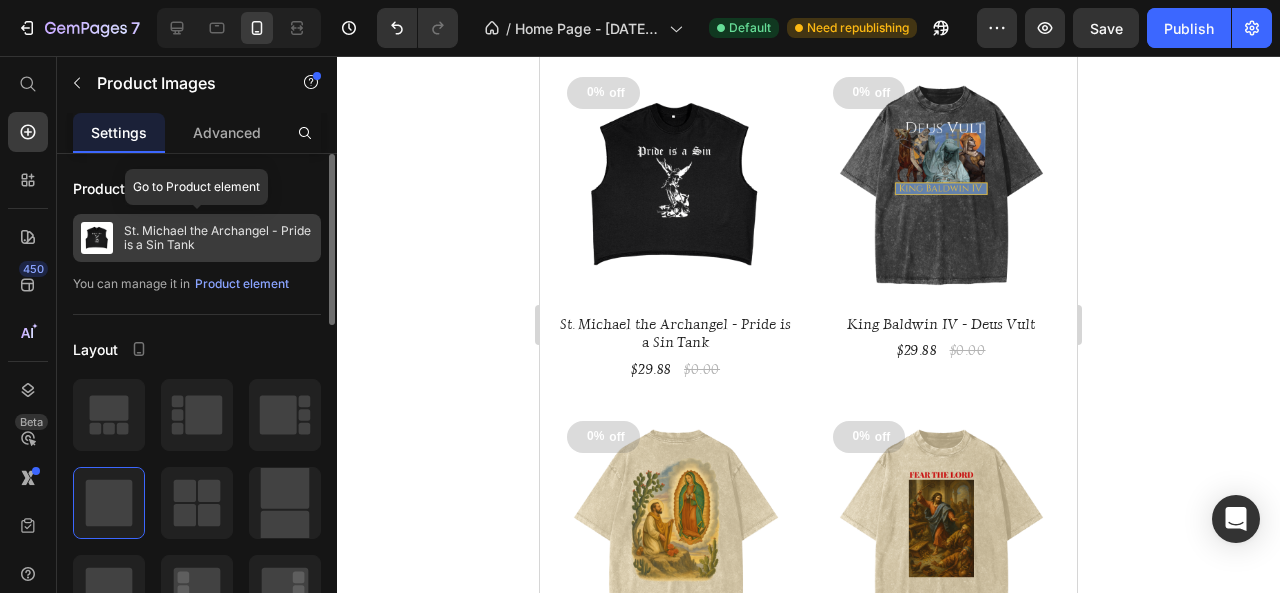 click on "St. Michael the Archangel - Pride is a Sin Tank" at bounding box center [218, 238] 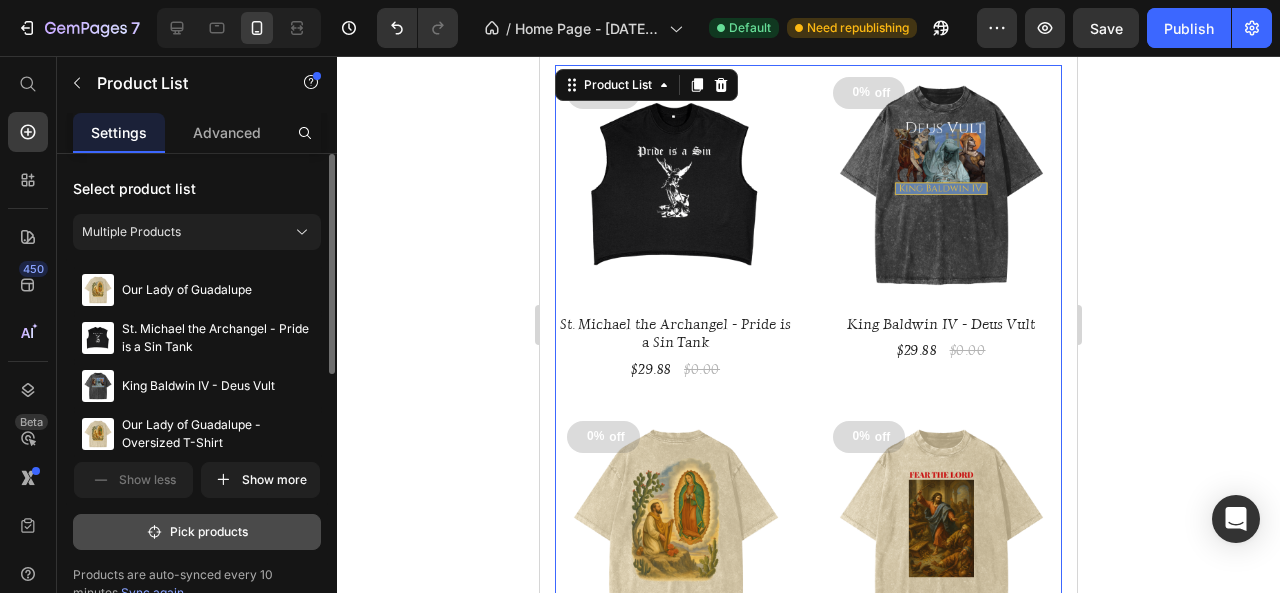click on "Pick products" at bounding box center (197, 532) 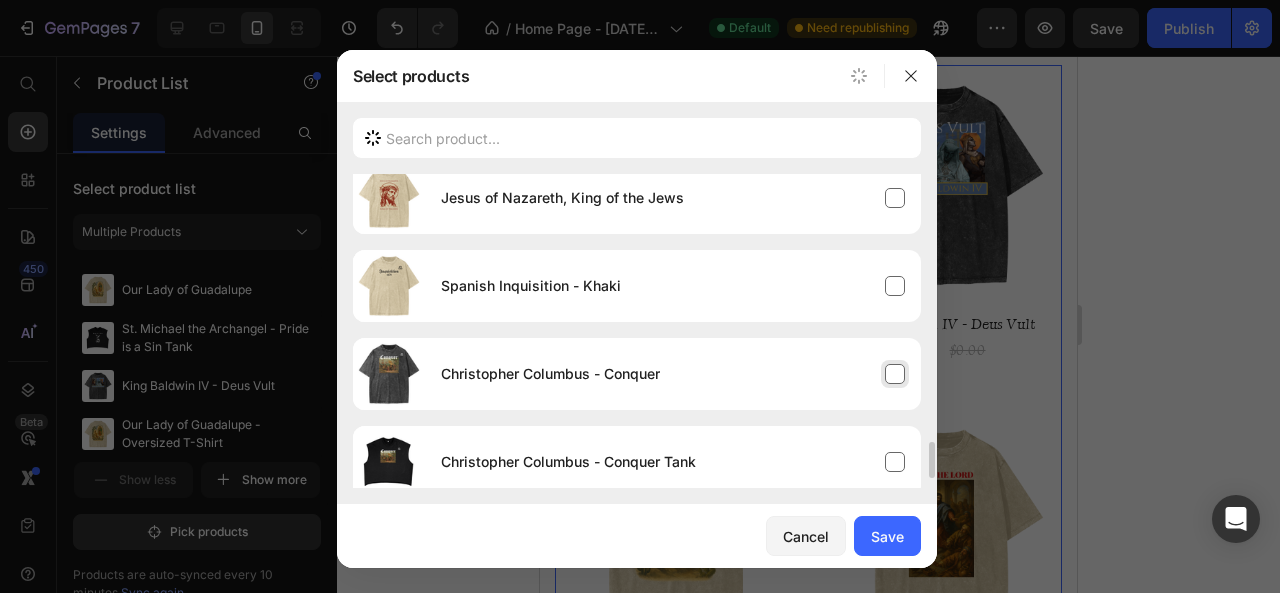 scroll, scrollTop: 2384, scrollLeft: 0, axis: vertical 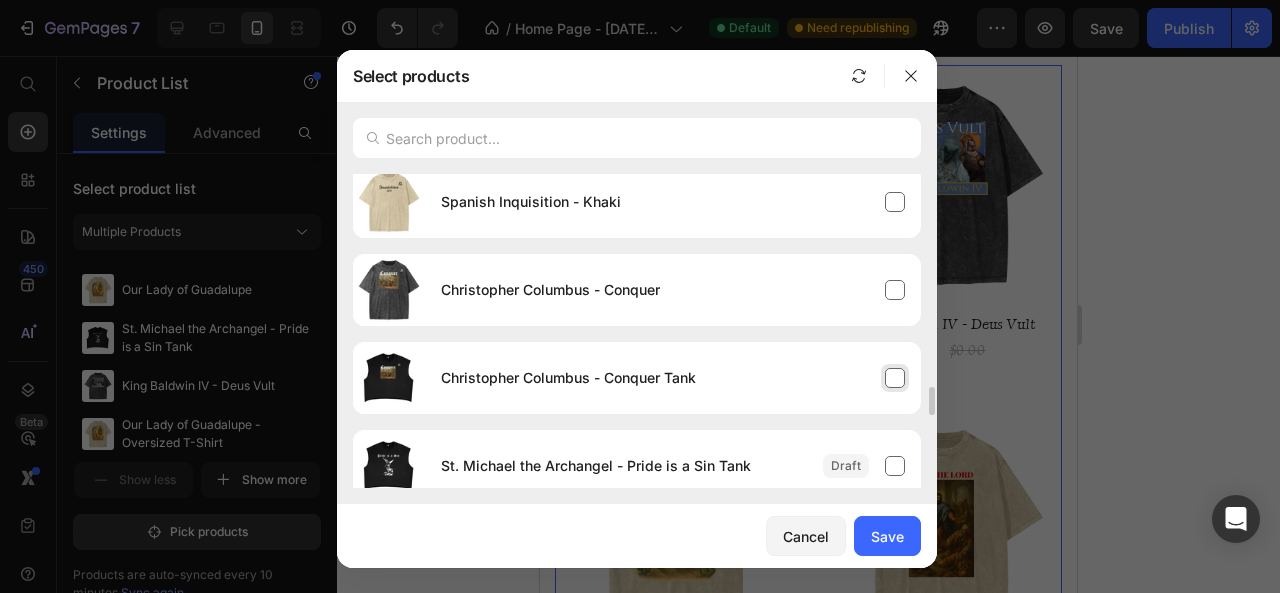 click on "Christopher Columbus - Conquer Tank" at bounding box center [673, 378] 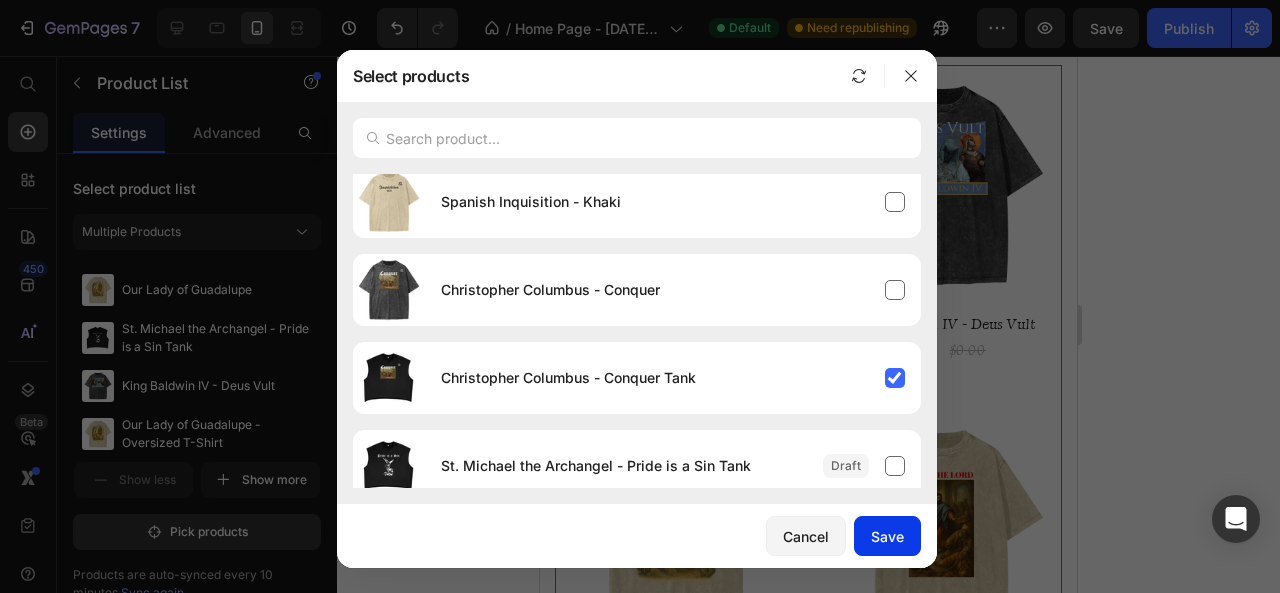 click on "Save" at bounding box center [887, 536] 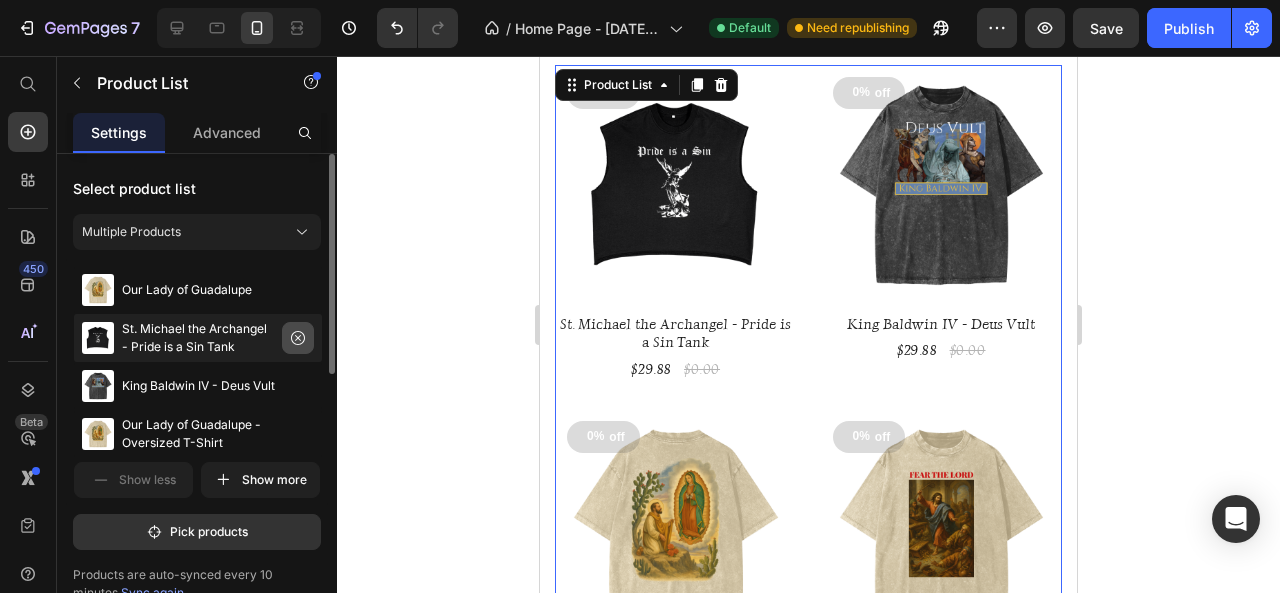 click 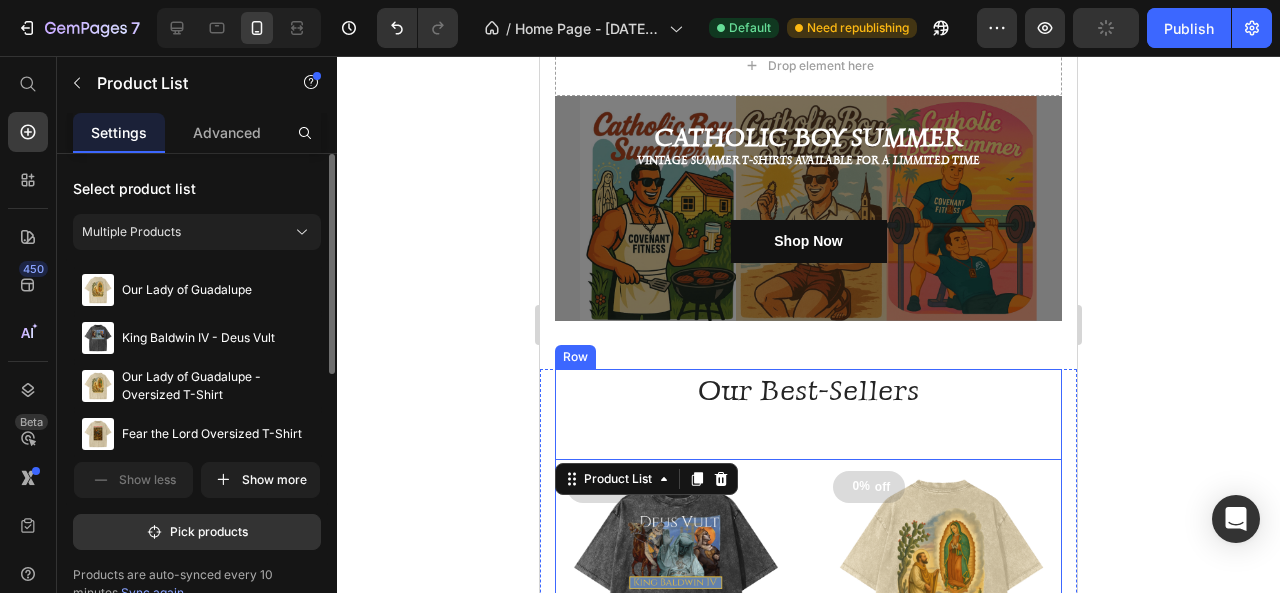scroll, scrollTop: 2122, scrollLeft: 0, axis: vertical 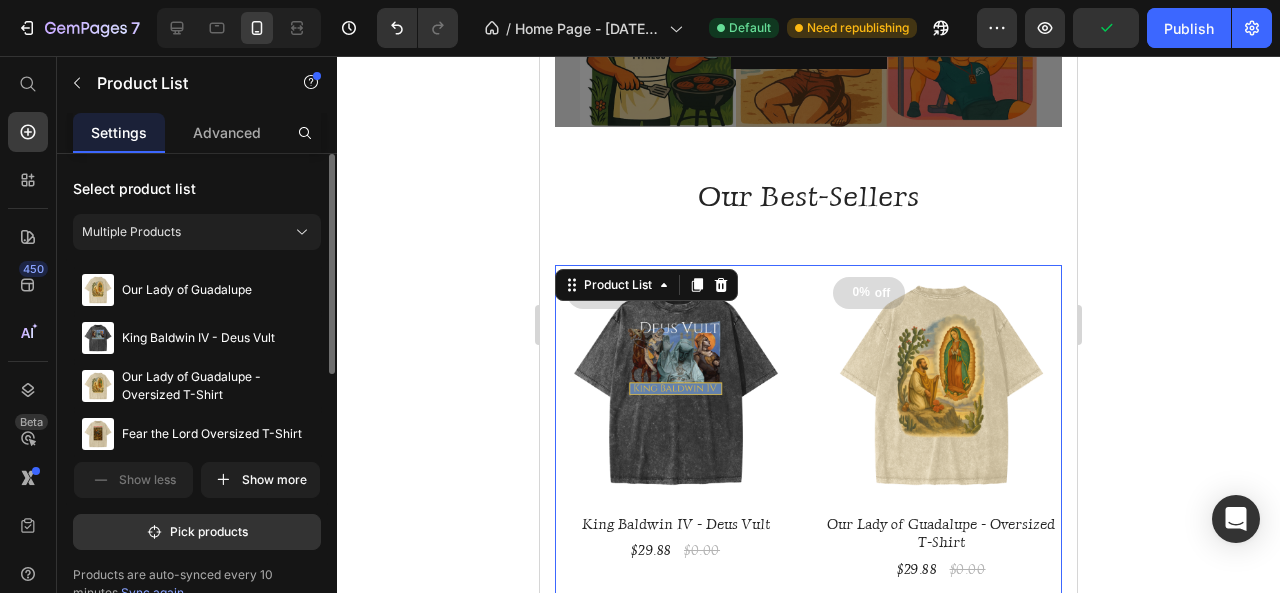 click 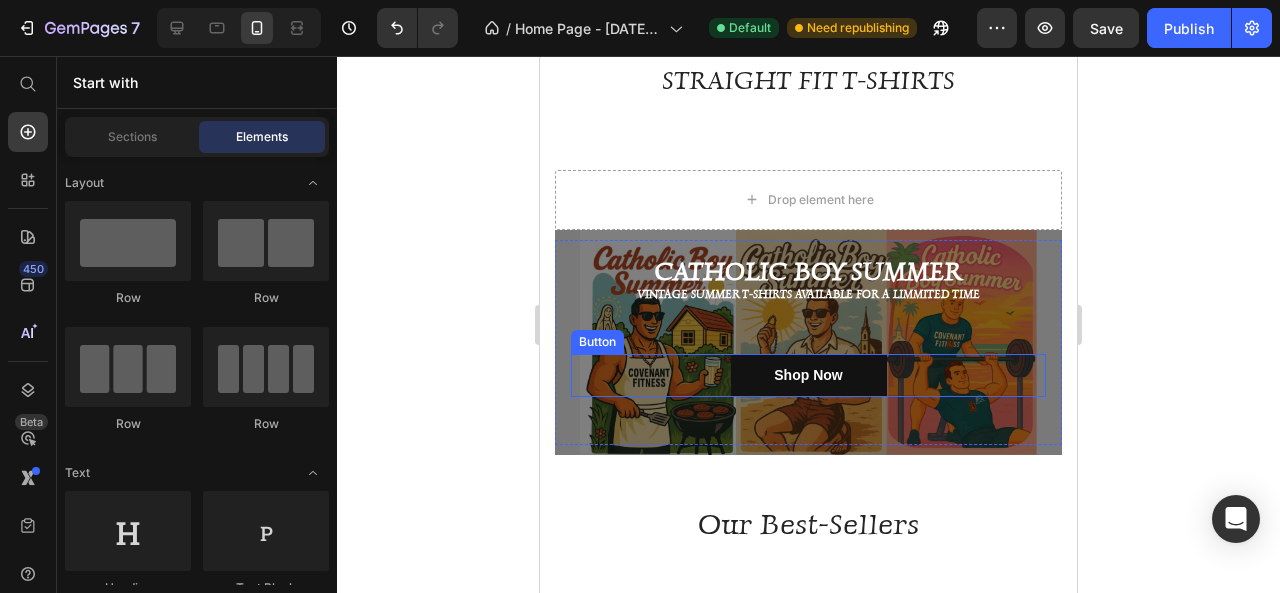 scroll, scrollTop: 1722, scrollLeft: 0, axis: vertical 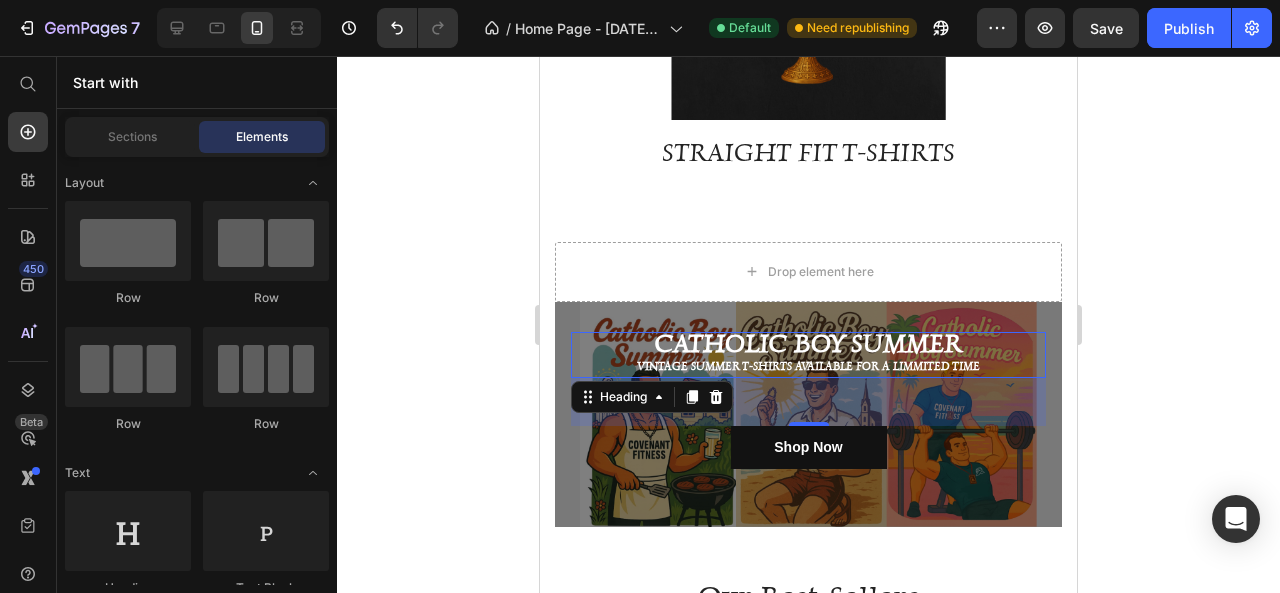 click on "CATHOLIC BOY SUMMER" at bounding box center [808, 343] 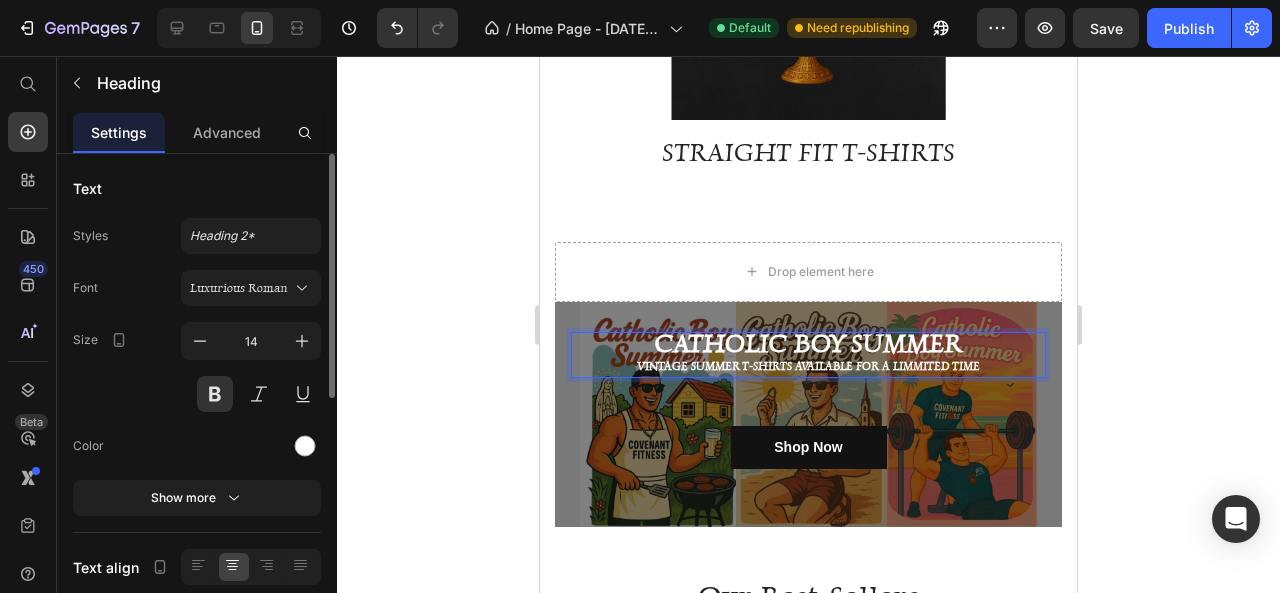 click on "VINTAGE SUMMER T-SHIRTS AVAILABLE FOR A LIMMITED TIME" at bounding box center (808, 366) 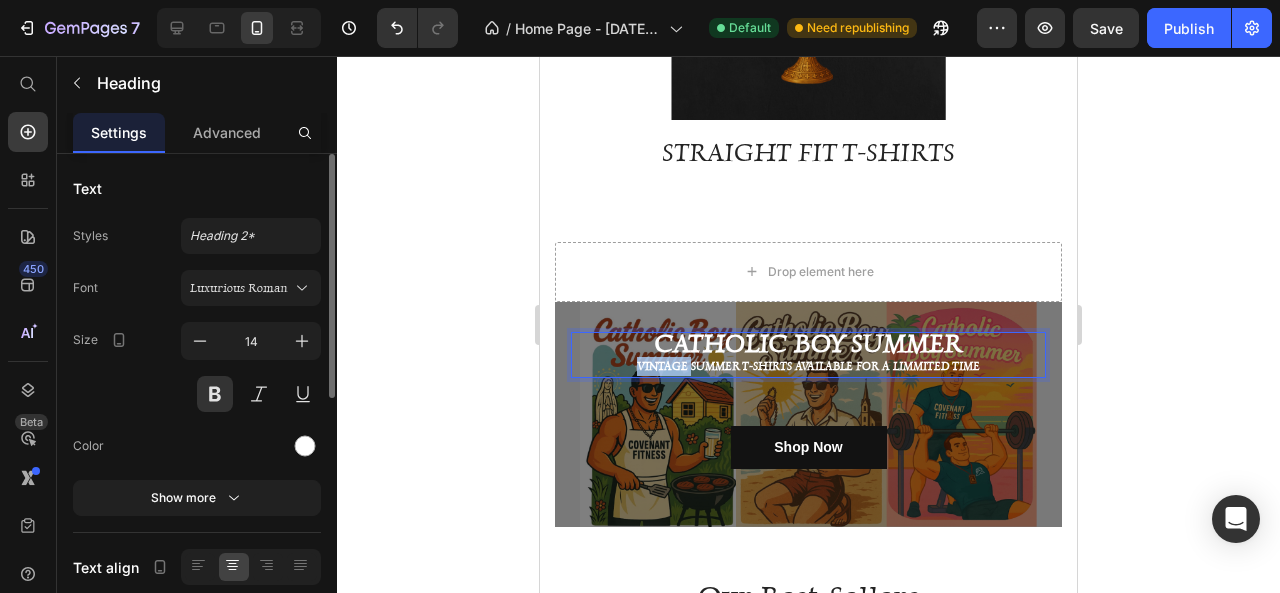 click on "VINTAGE SUMMER T-SHIRTS AVAILABLE FOR A LIMMITED TIME" at bounding box center [808, 366] 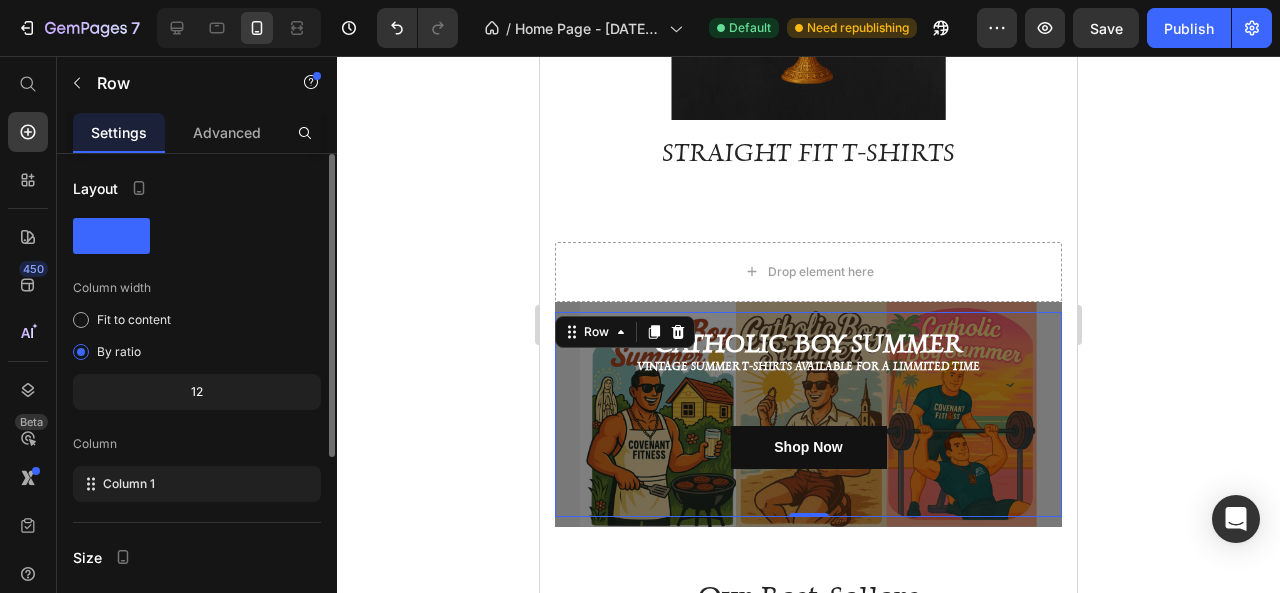 click on "Text Block ⁠⁠⁠⁠⁠⁠⁠ CATHOLIC BOY SUMMER VINTAGE SUMMER T-SHIRTS AVAILABLE FOR A LIMMITED TIME Heading Shop Now Button Row 0" at bounding box center (808, 414) 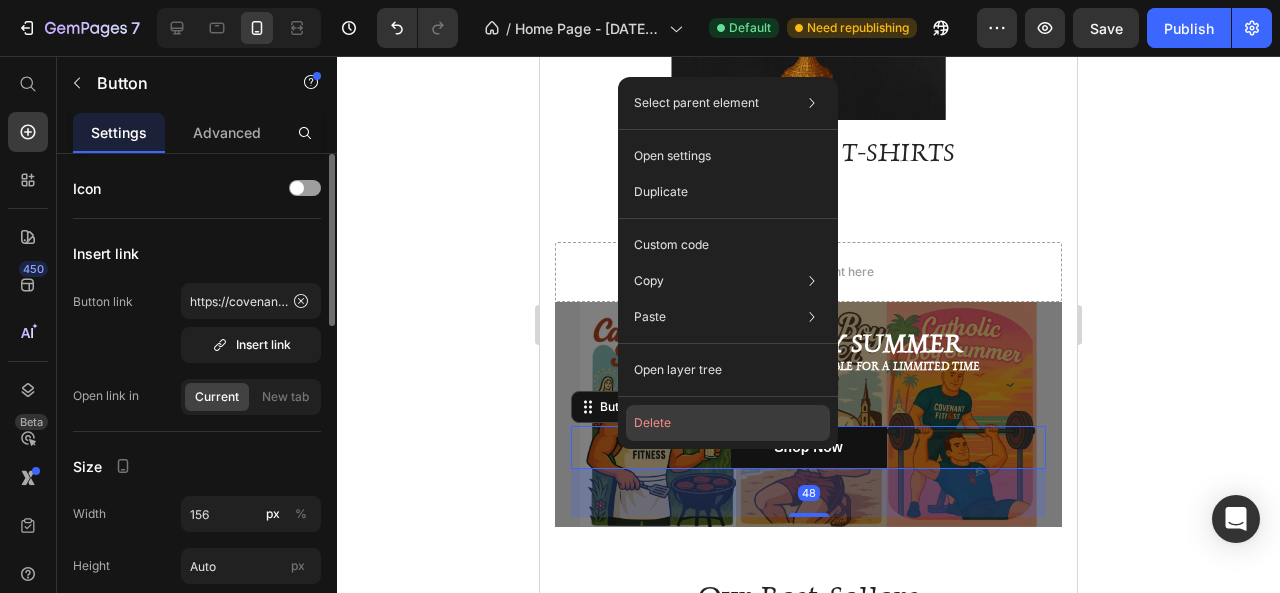 click on "Delete" 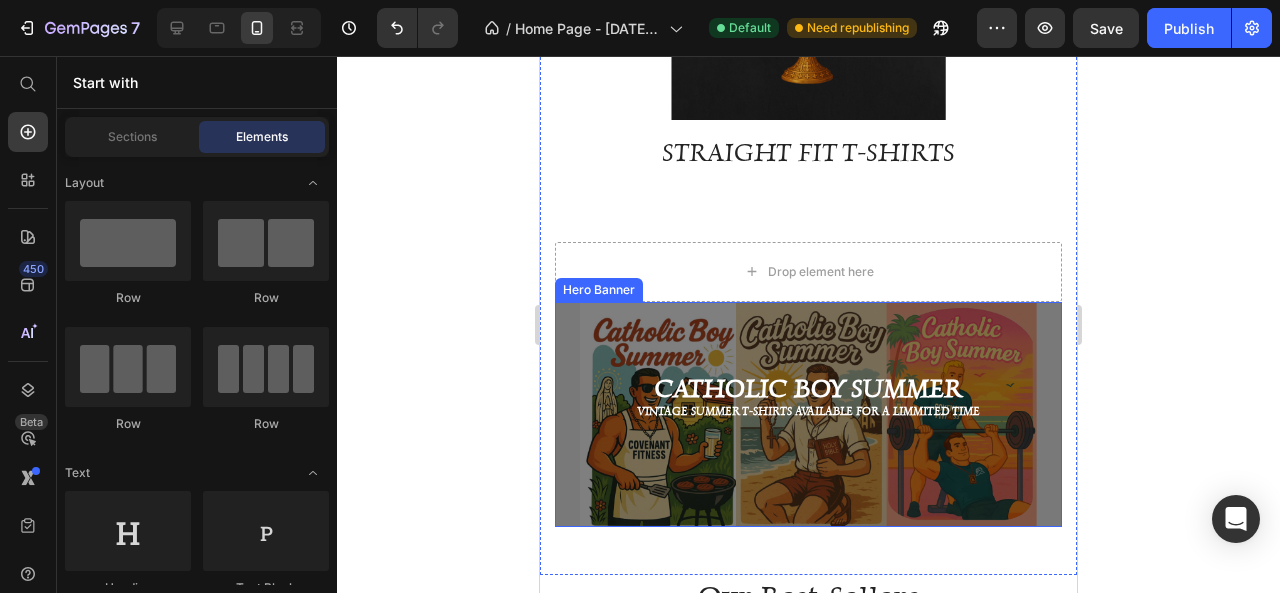 click at bounding box center (808, 414) 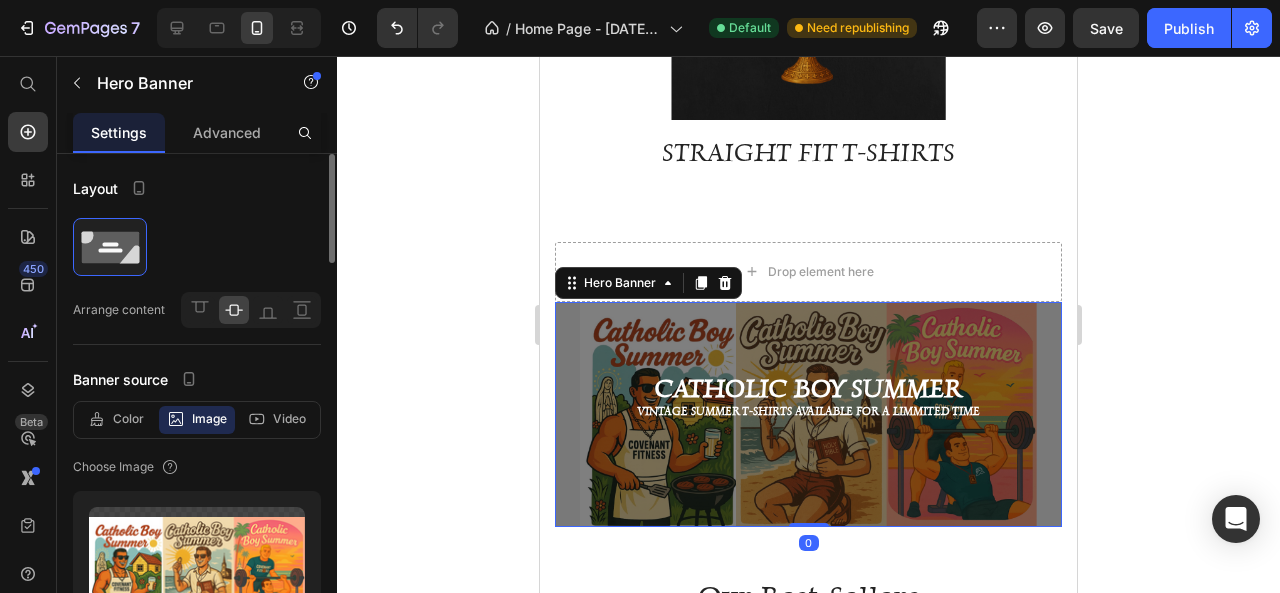 click at bounding box center [808, 414] 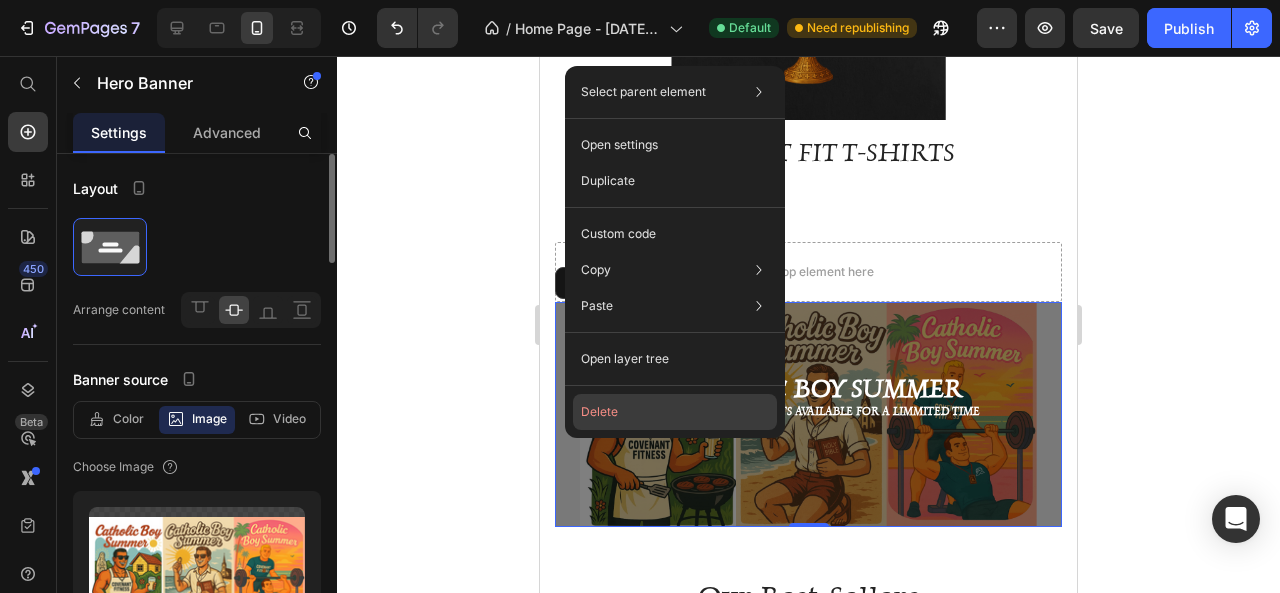 click on "Delete" 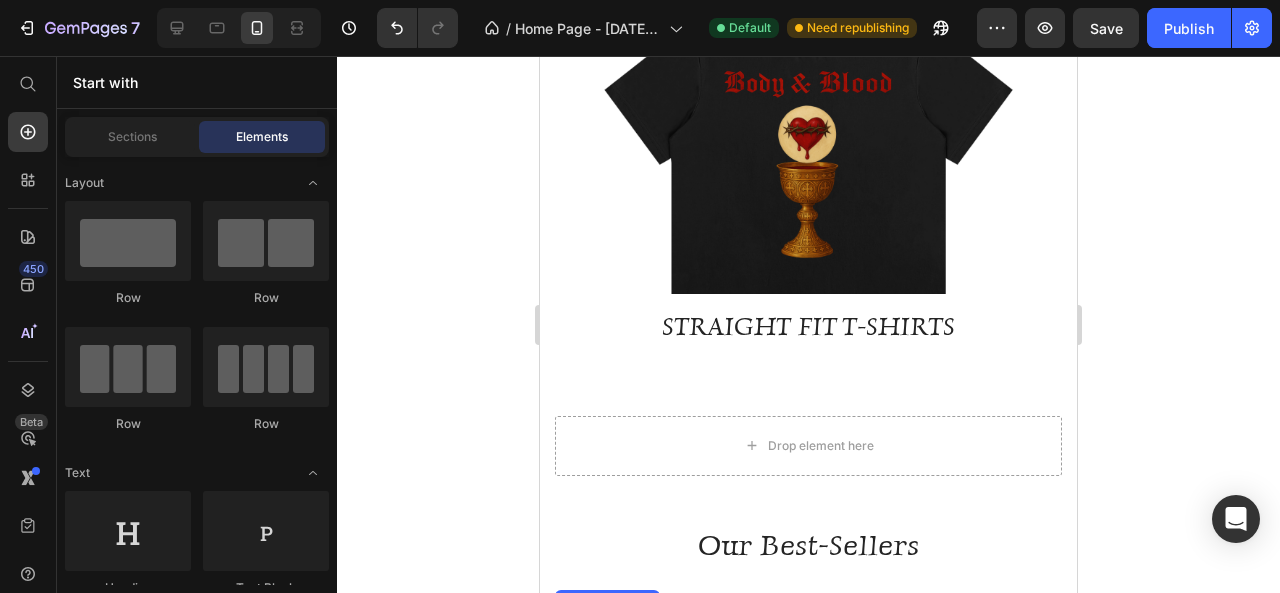 scroll, scrollTop: 1722, scrollLeft: 0, axis: vertical 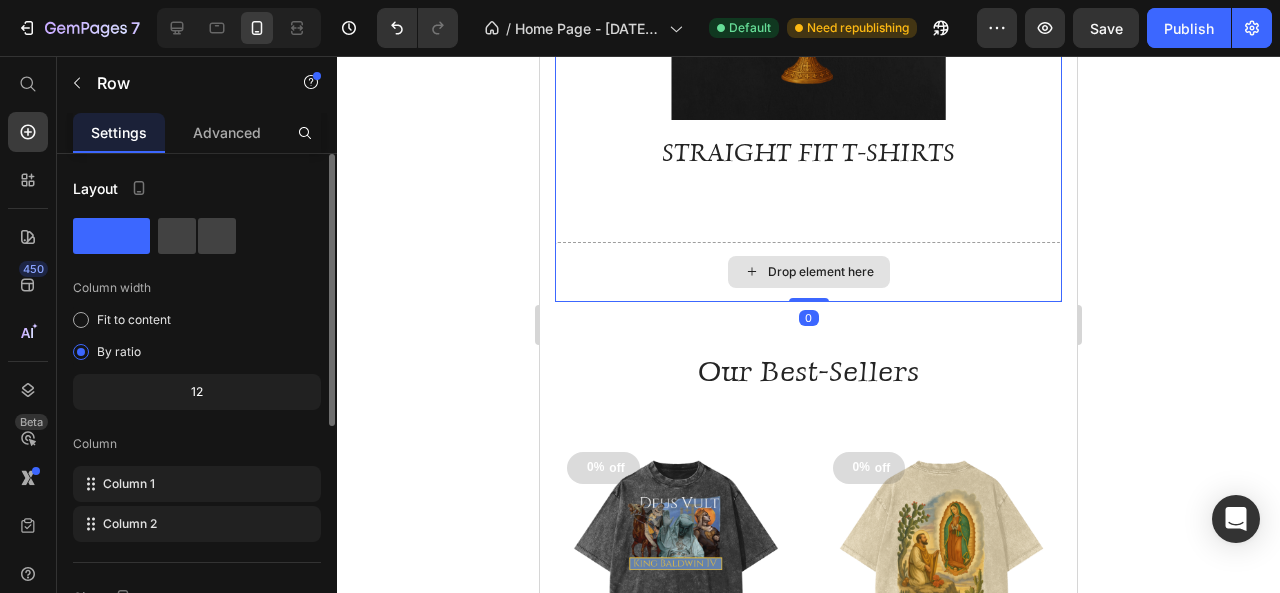 click on "Drop element here" at bounding box center [808, 272] 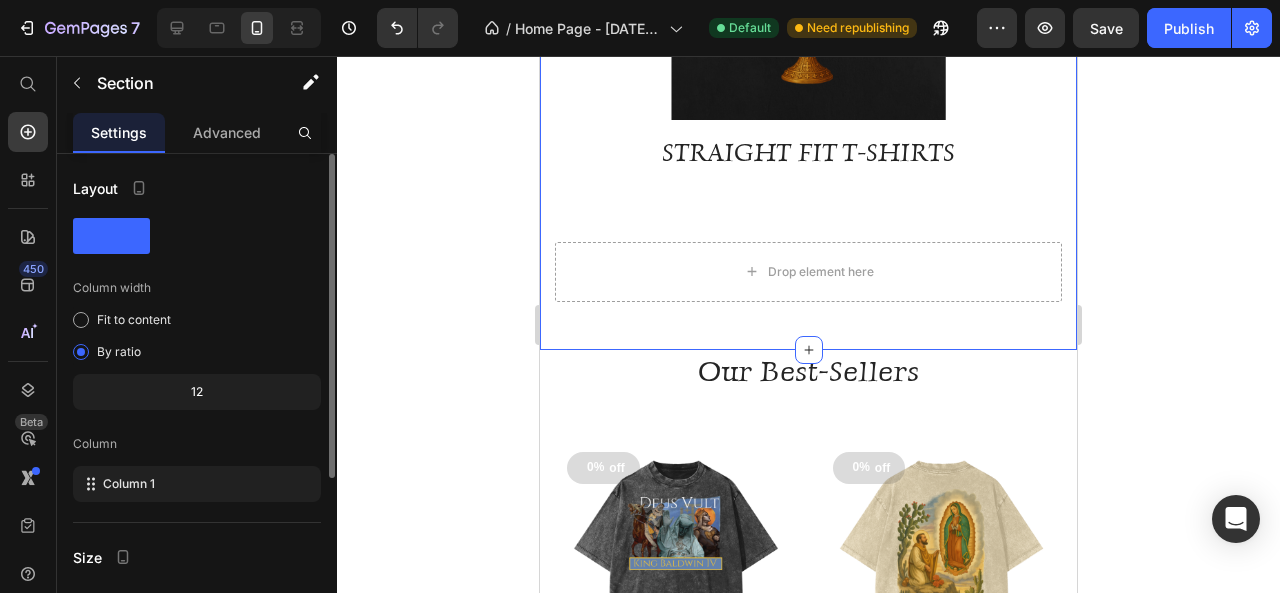 click on "OVERSIZED T-SHIRTS Text block Row Row Hero Banner TANKS Text block Row Row Hero Banner STRAIGHT FIT T-SHIRTS Text block Row Row Hero Banner
Drop element here Row Categories   You can create reusable sections Create Theme Section AI Content Write with GemAI What would you like to describe here? Tone and Voice Persuasive Product Fear the Lord Oversized T-Shirt Show more Generate" at bounding box center (808, -424) 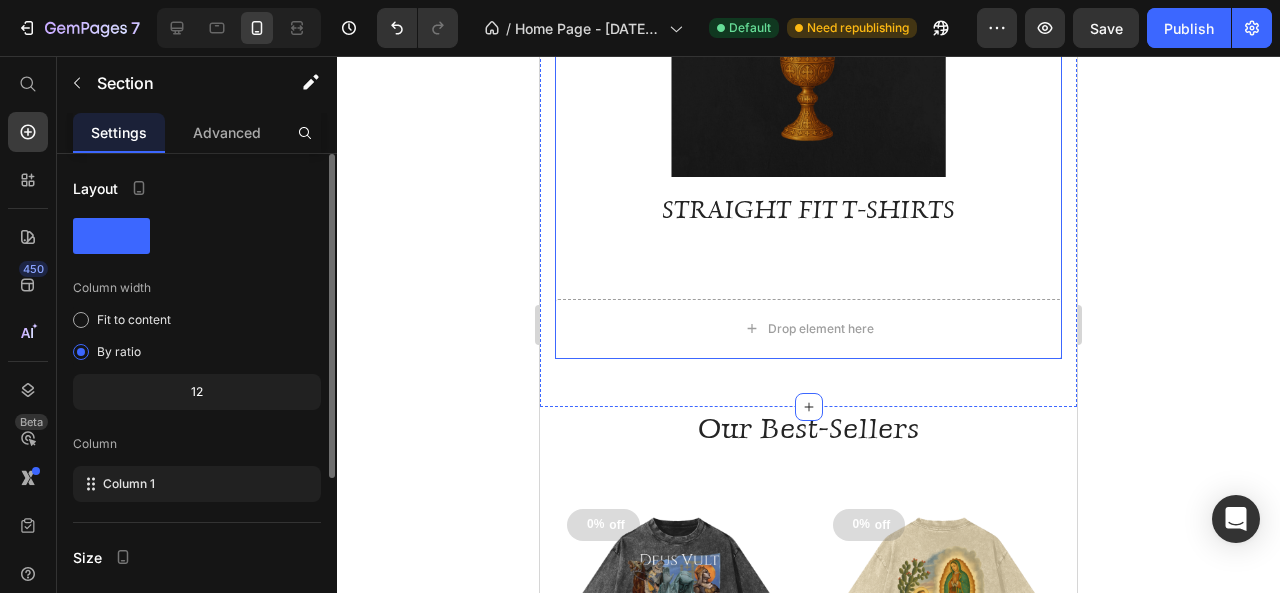 scroll, scrollTop: 1622, scrollLeft: 0, axis: vertical 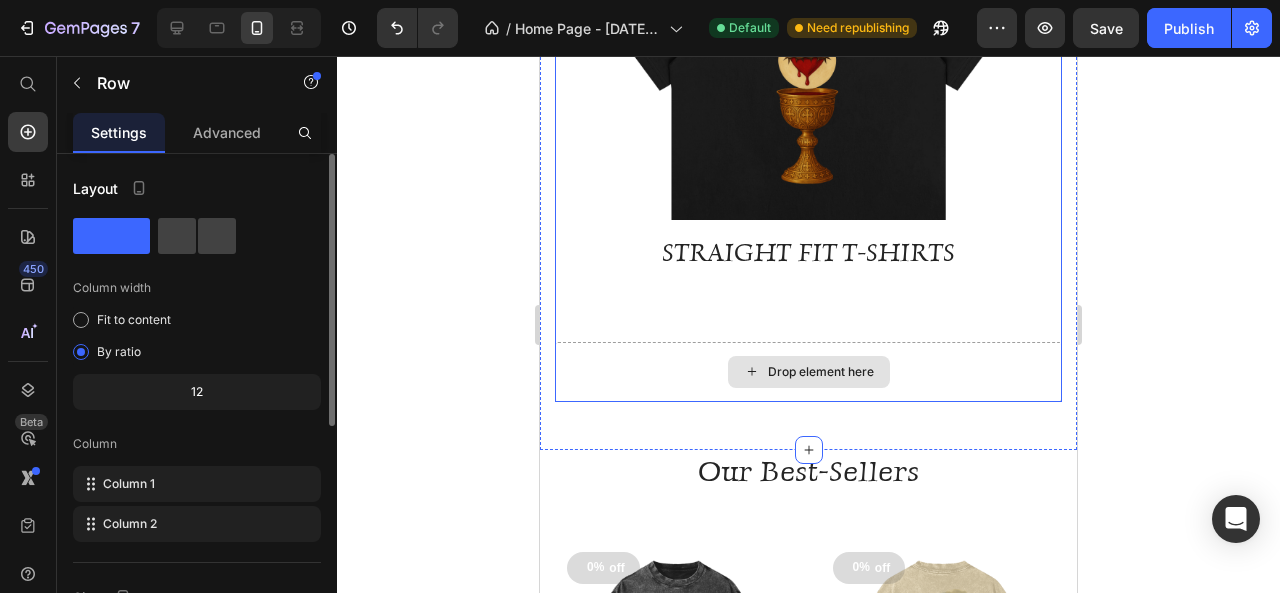 click on "Drop element here" at bounding box center [808, 372] 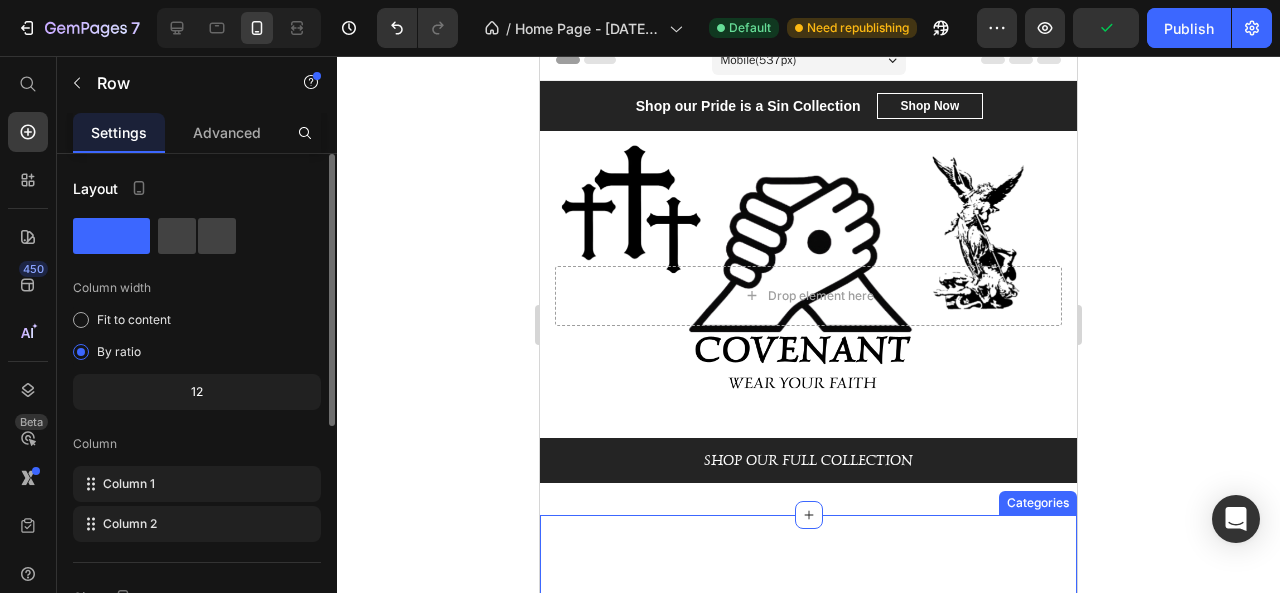 scroll, scrollTop: 0, scrollLeft: 0, axis: both 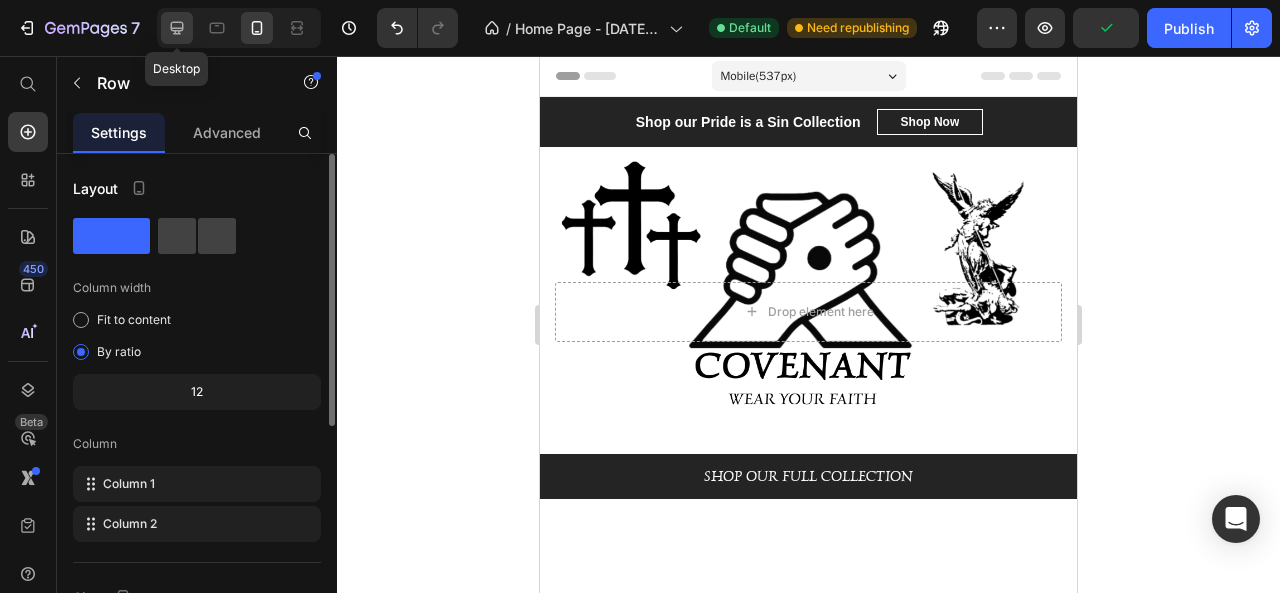 click 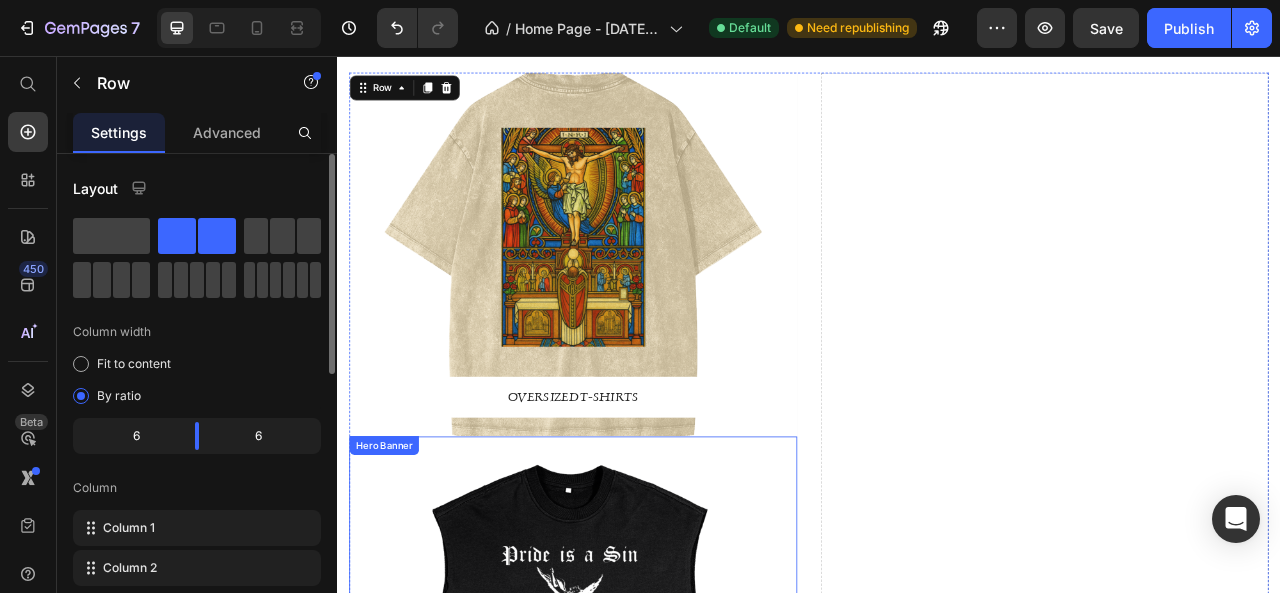 scroll, scrollTop: 846, scrollLeft: 0, axis: vertical 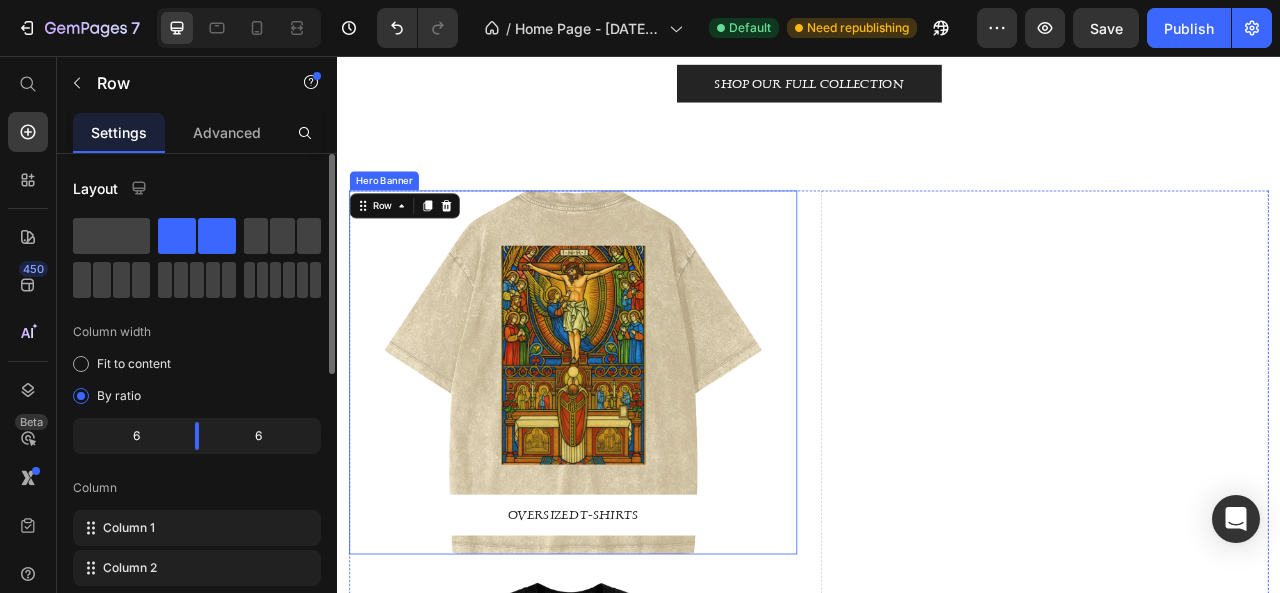 click at bounding box center (637, 458) 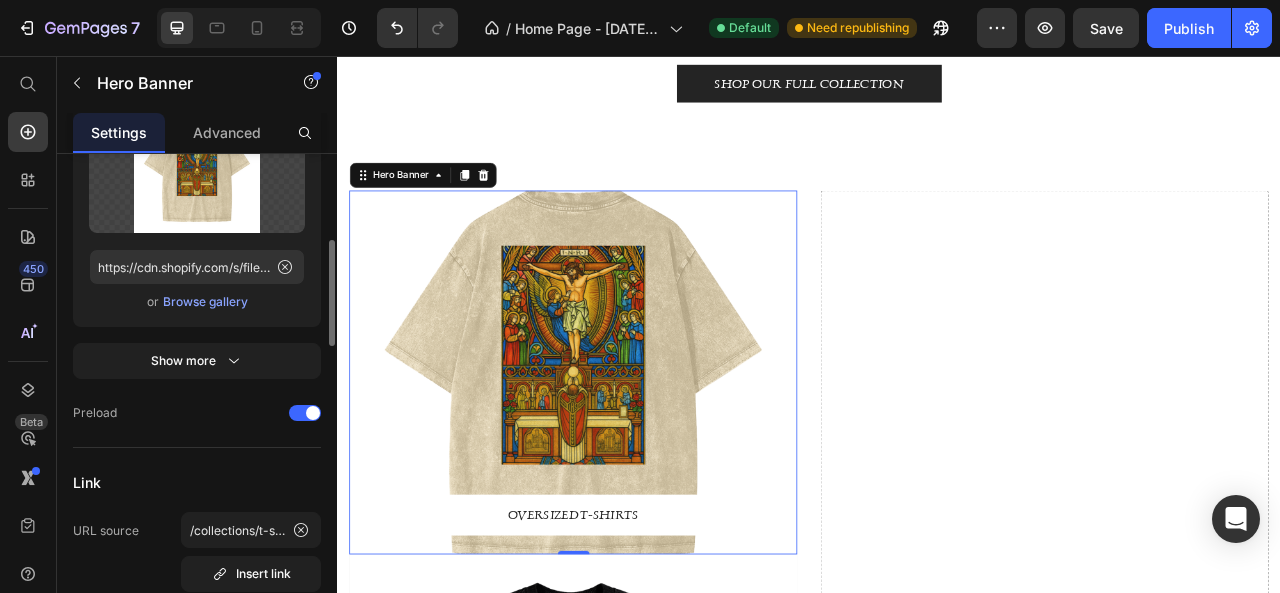 scroll, scrollTop: 100, scrollLeft: 0, axis: vertical 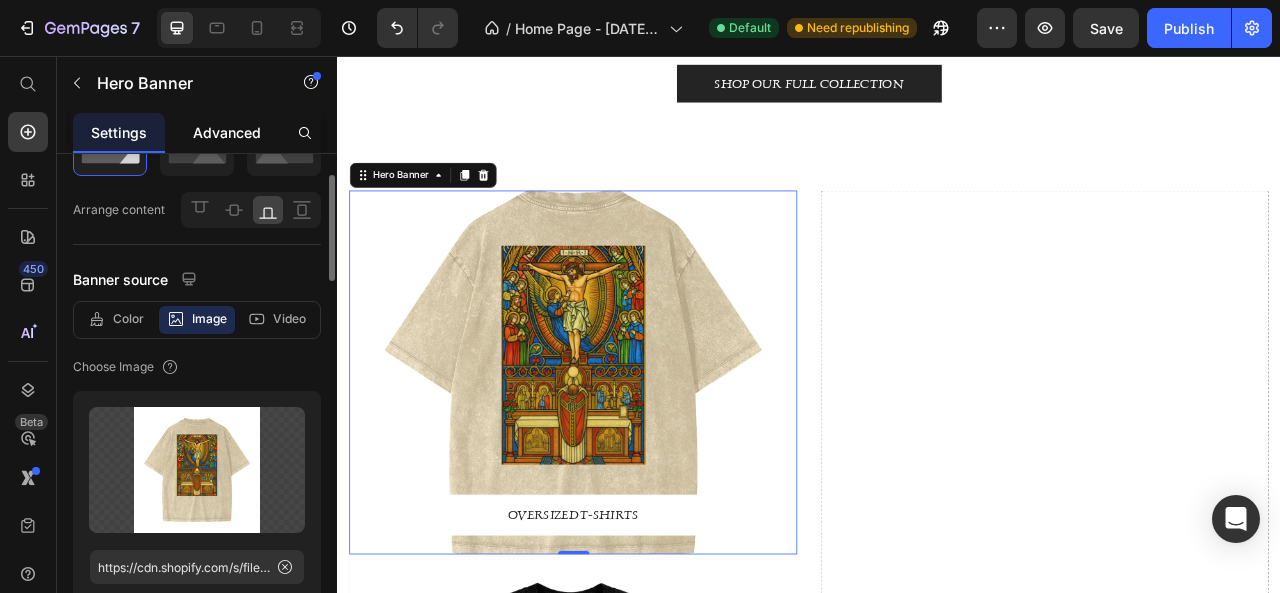click on "Advanced" at bounding box center (227, 132) 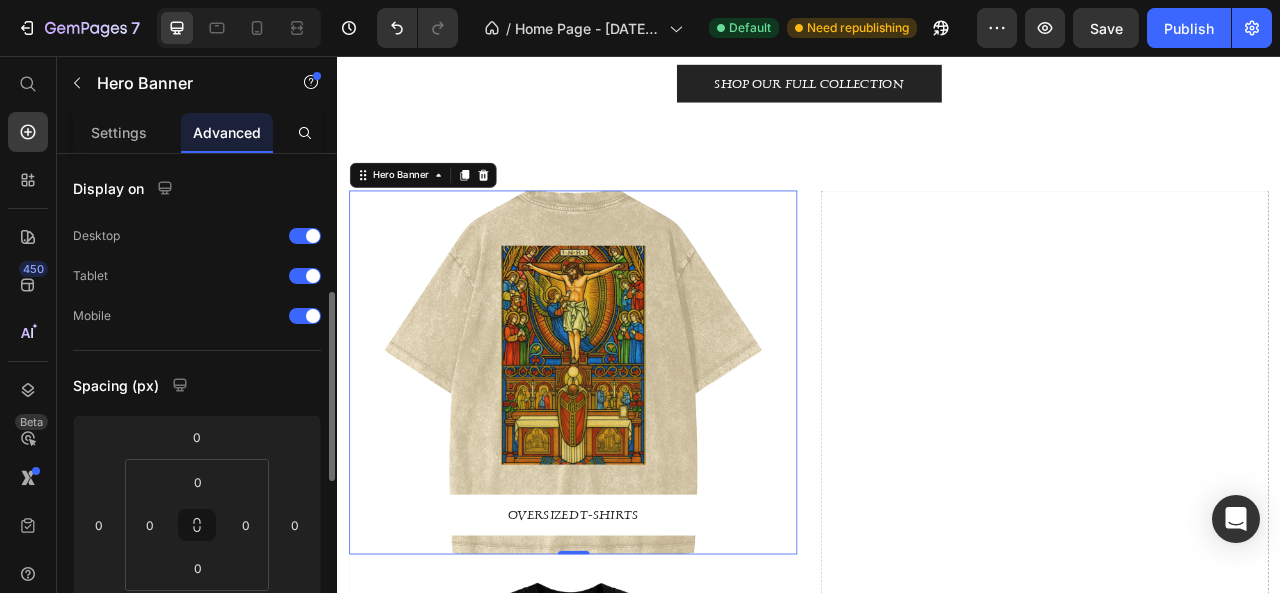 scroll, scrollTop: 300, scrollLeft: 0, axis: vertical 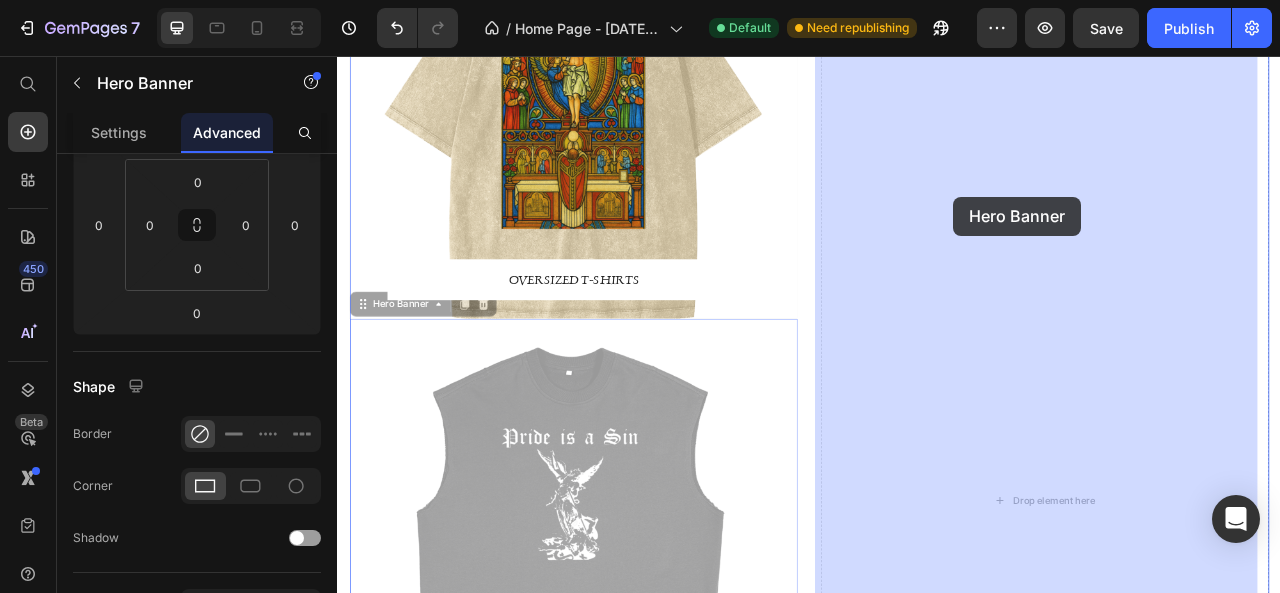 drag, startPoint x: 641, startPoint y: 535, endPoint x: 1112, endPoint y: 227, distance: 562.7655 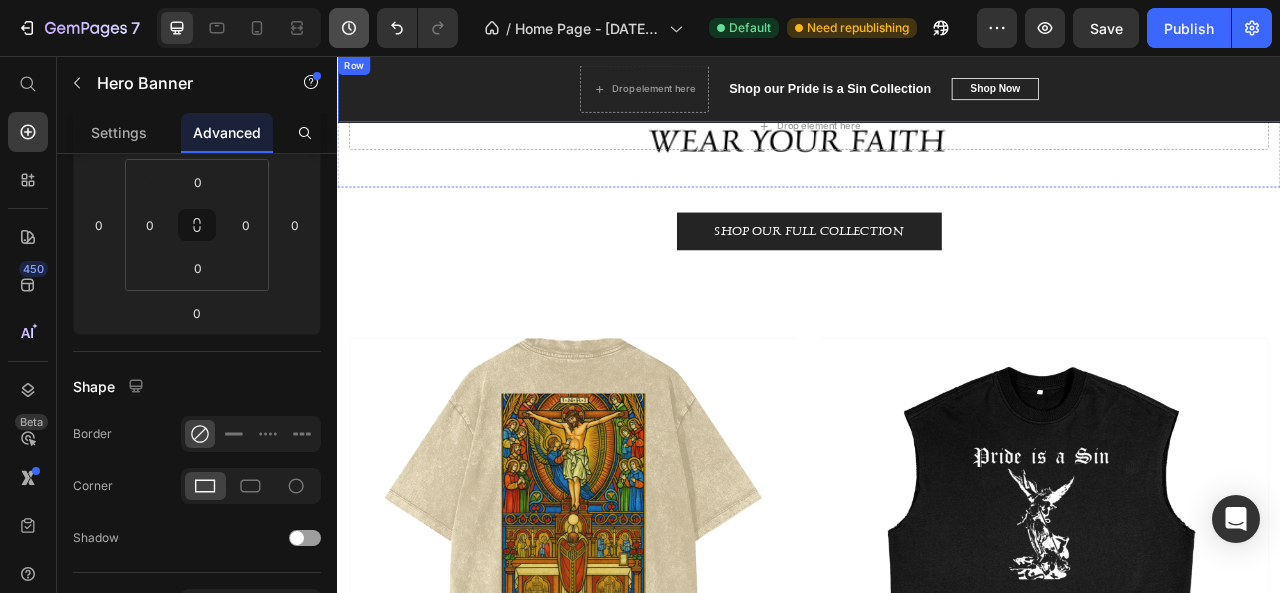 scroll, scrollTop: 546, scrollLeft: 0, axis: vertical 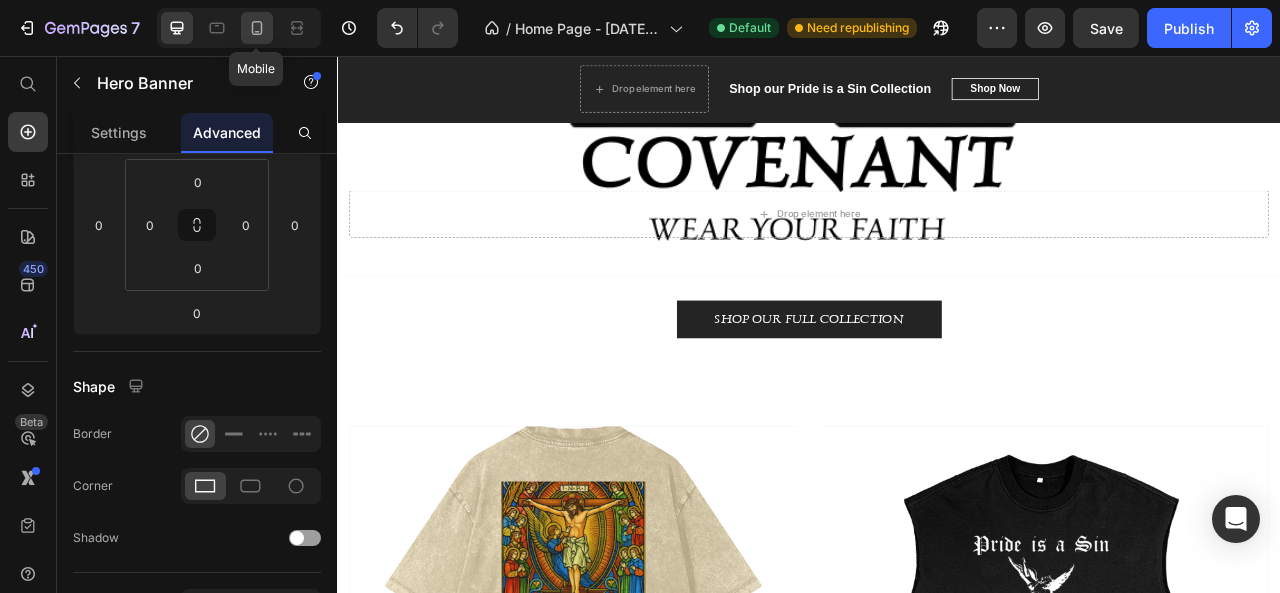 click 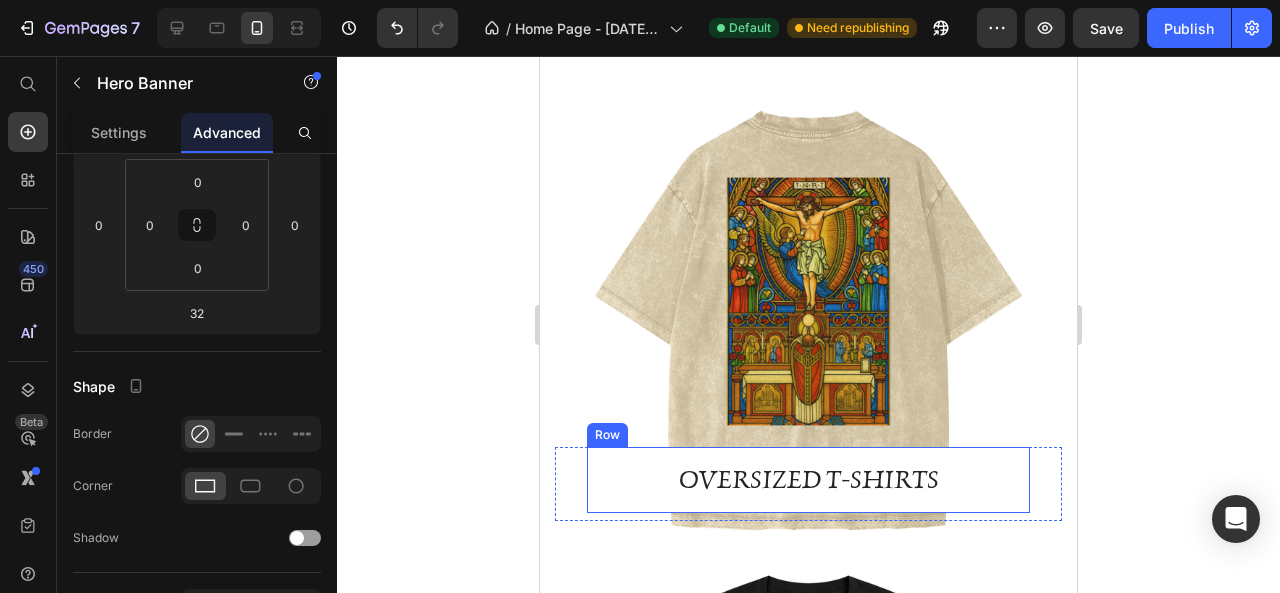 scroll, scrollTop: 200, scrollLeft: 0, axis: vertical 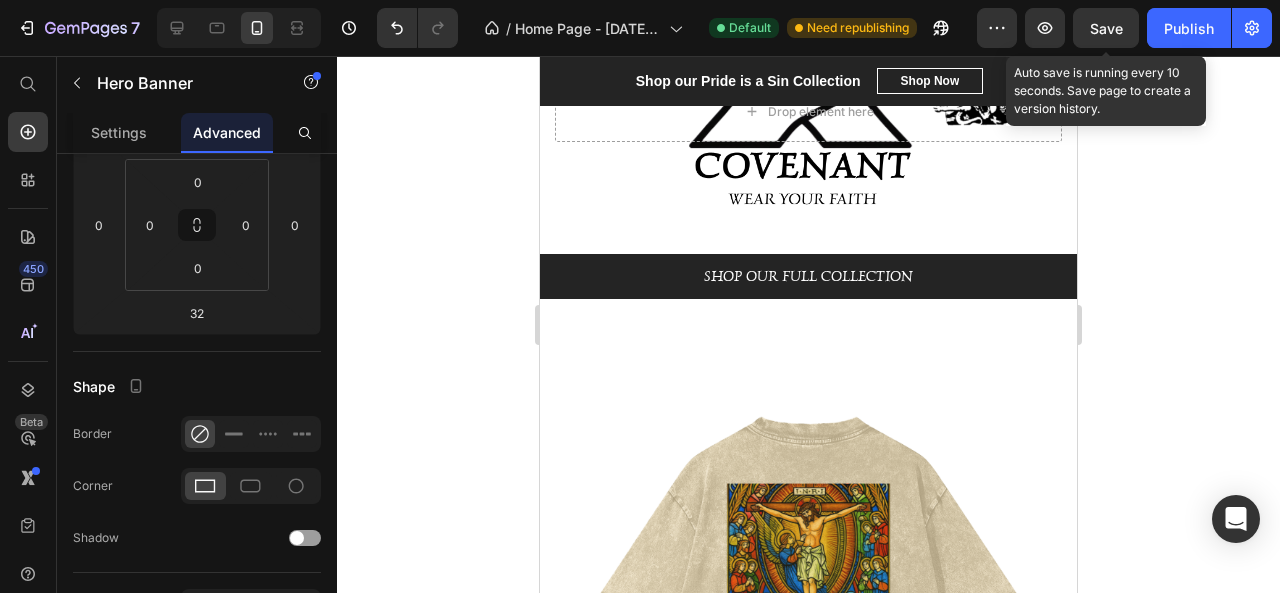drag, startPoint x: 1092, startPoint y: 22, endPoint x: 1074, endPoint y: 41, distance: 26.172504 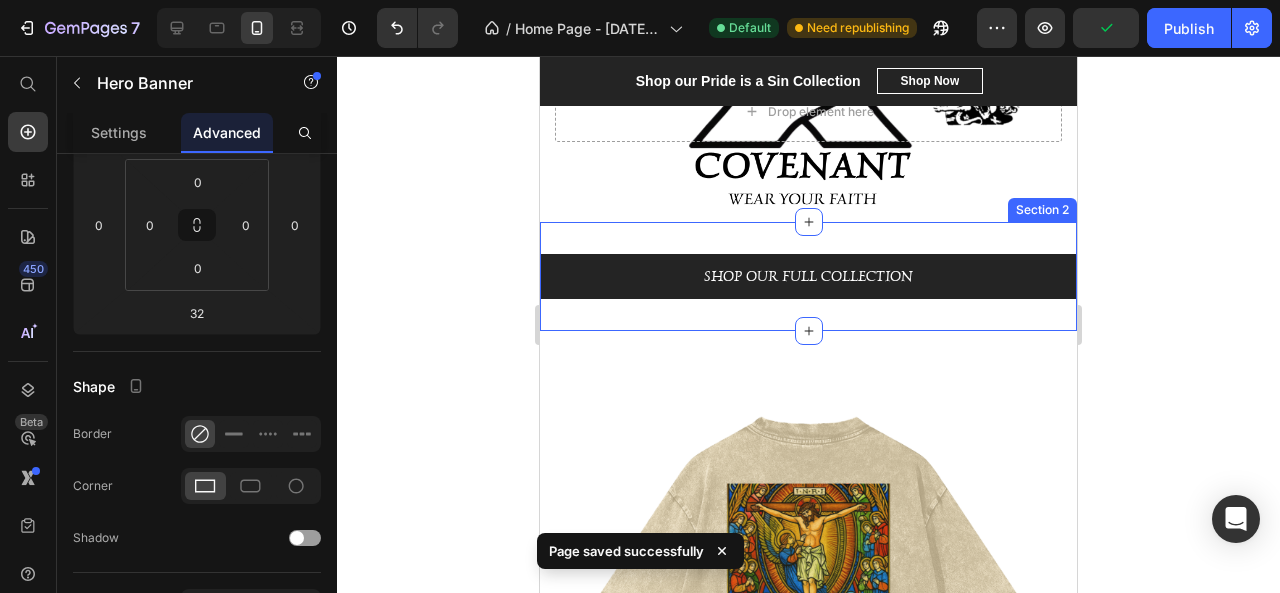 scroll, scrollTop: 0, scrollLeft: 0, axis: both 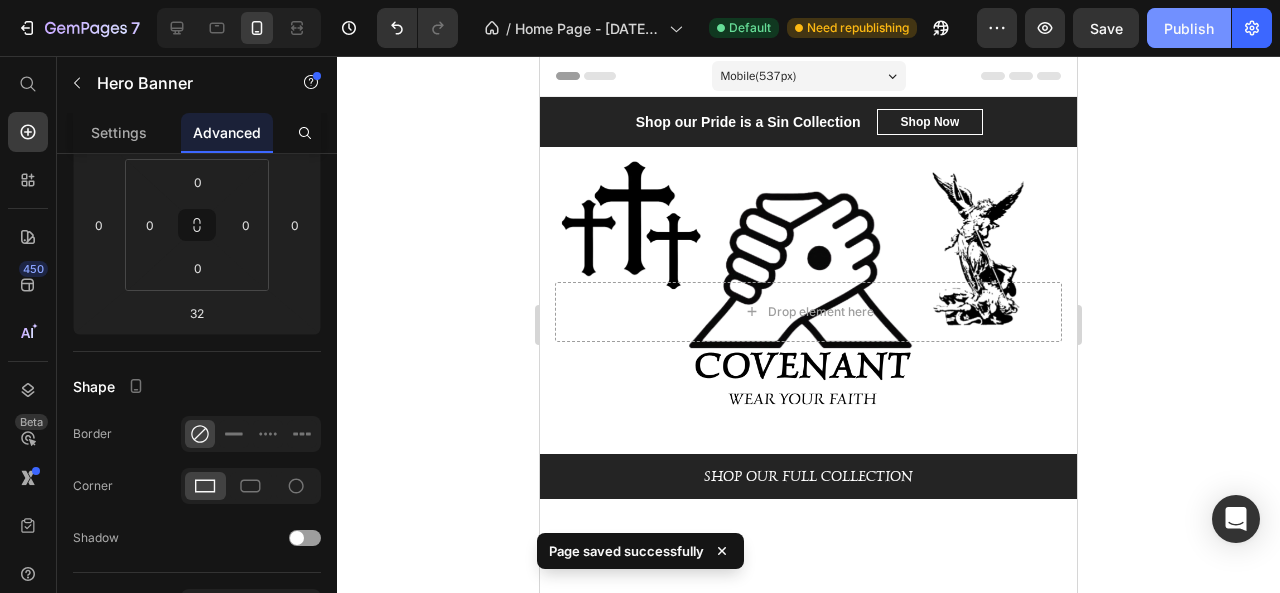 click on "Publish" 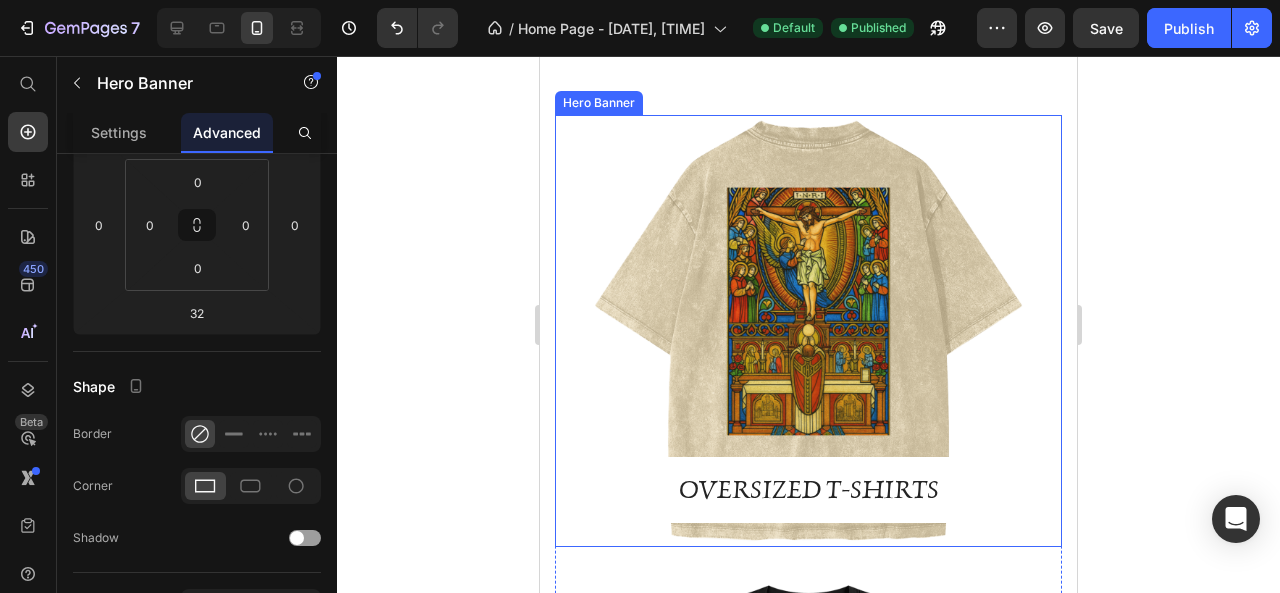 scroll, scrollTop: 452, scrollLeft: 0, axis: vertical 